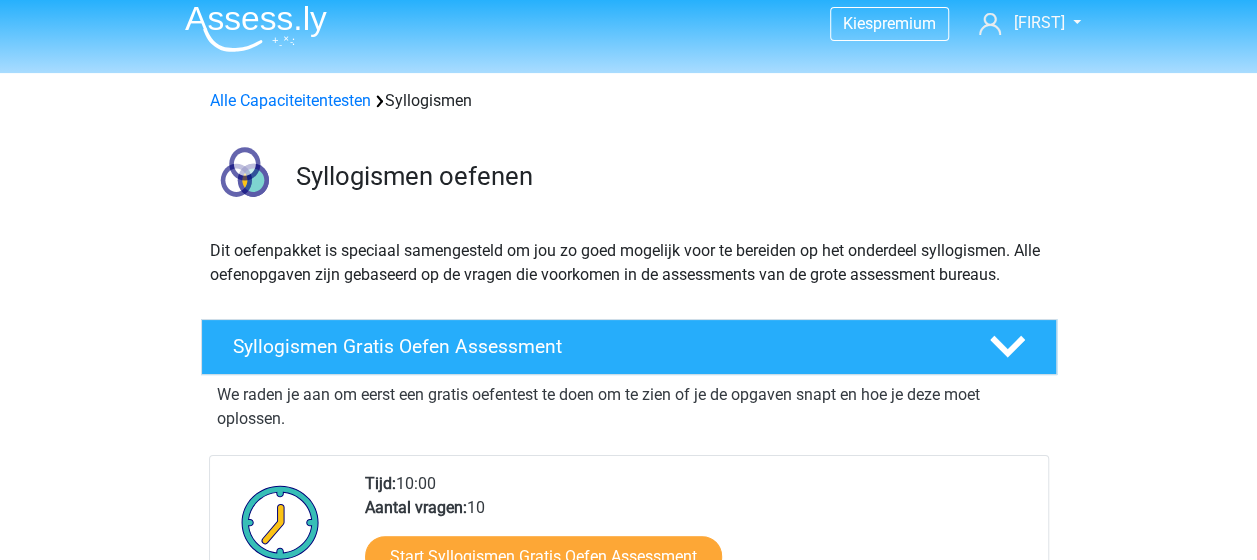 scroll, scrollTop: 0, scrollLeft: 0, axis: both 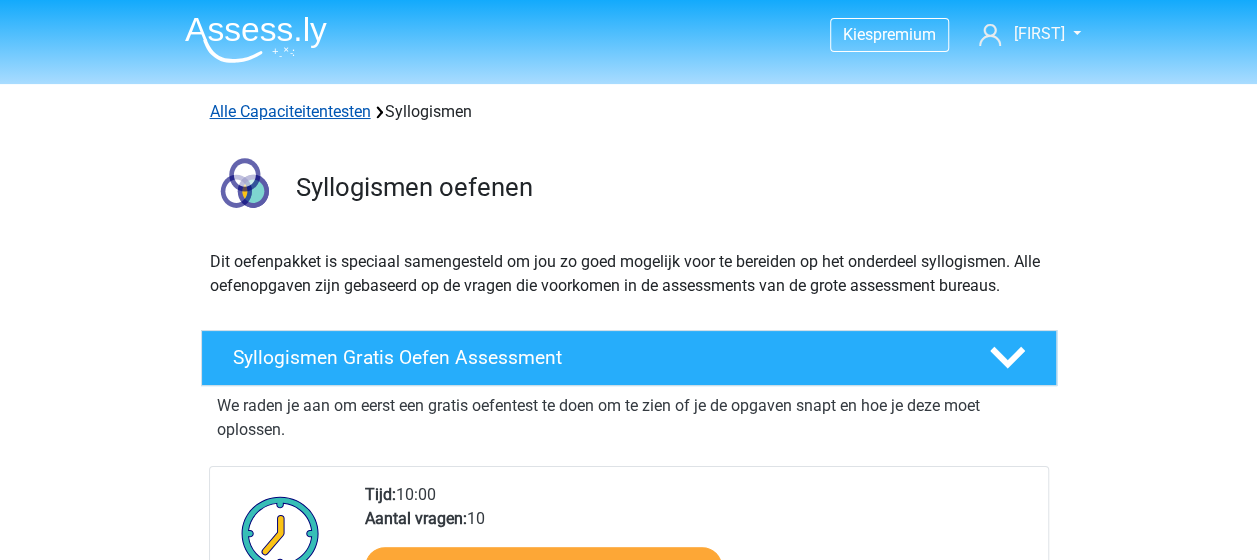 click on "Alle Capaciteitentesten" at bounding box center (290, 111) 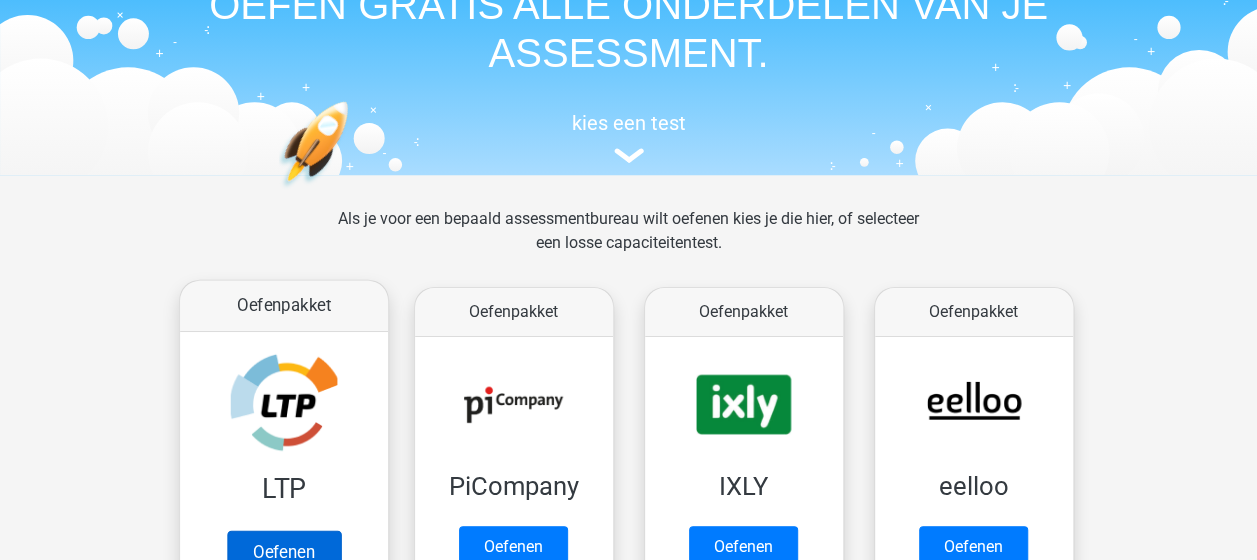 scroll, scrollTop: 113, scrollLeft: 0, axis: vertical 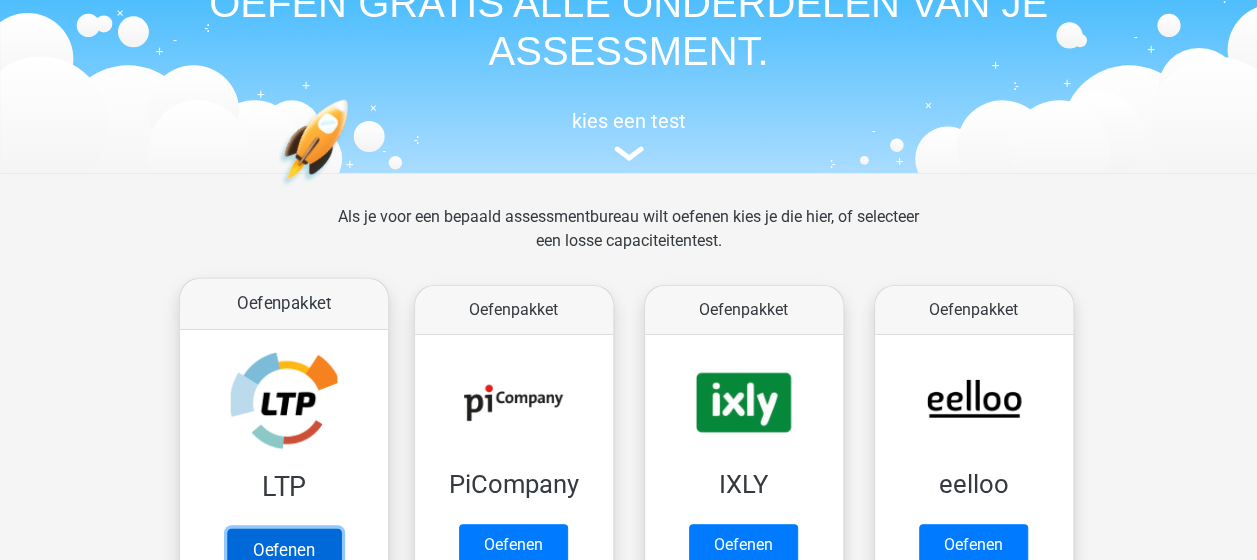 click on "Oefenen" at bounding box center (283, 550) 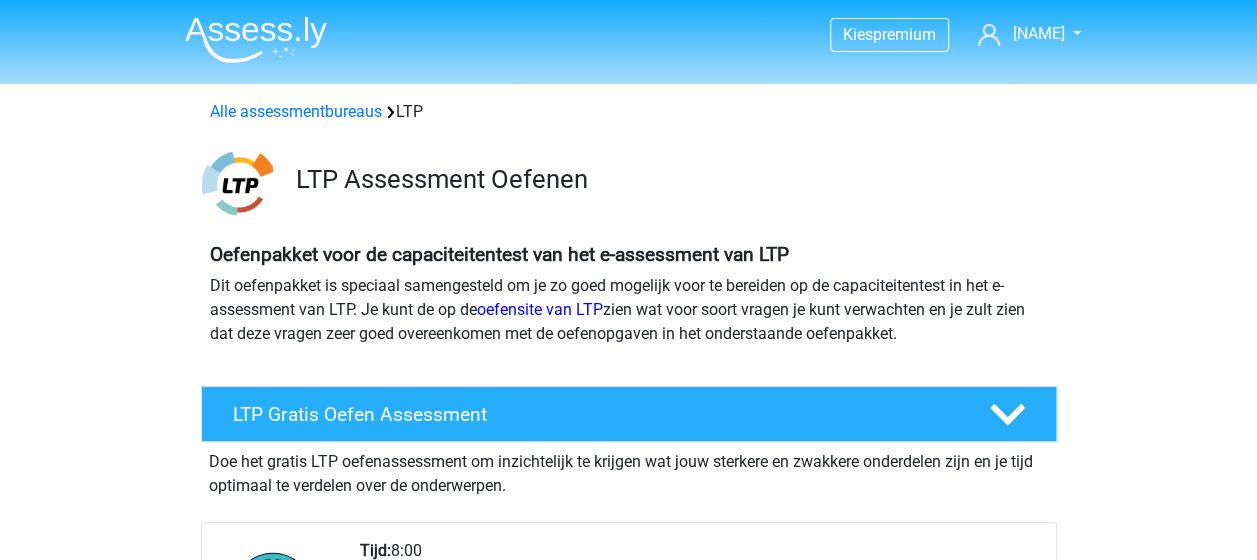 scroll, scrollTop: 54, scrollLeft: 0, axis: vertical 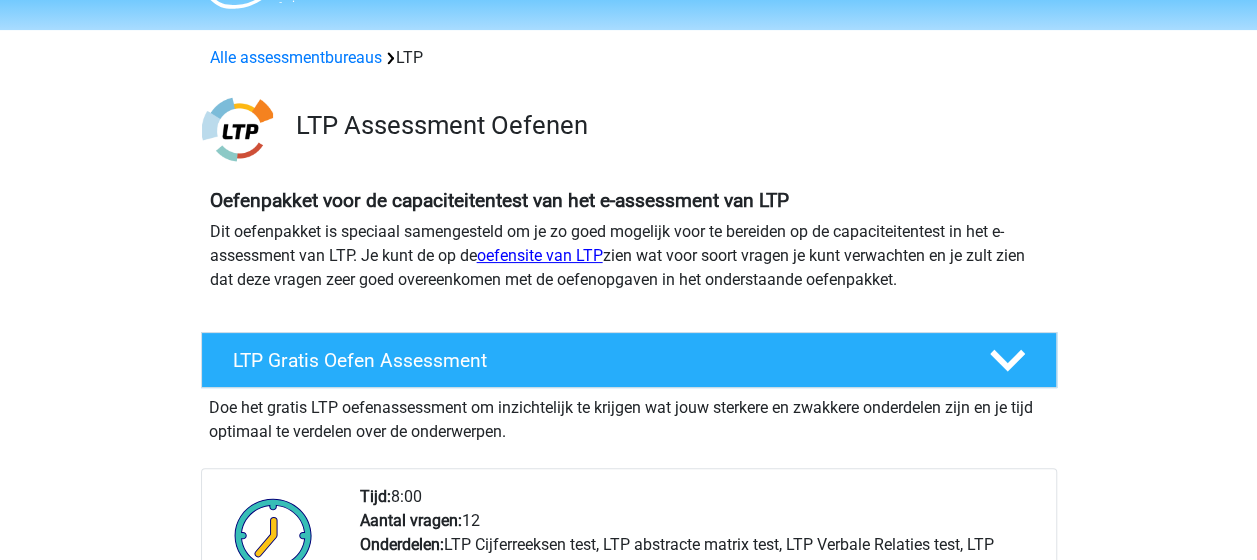 click on "oefensite van LTP" at bounding box center (540, 255) 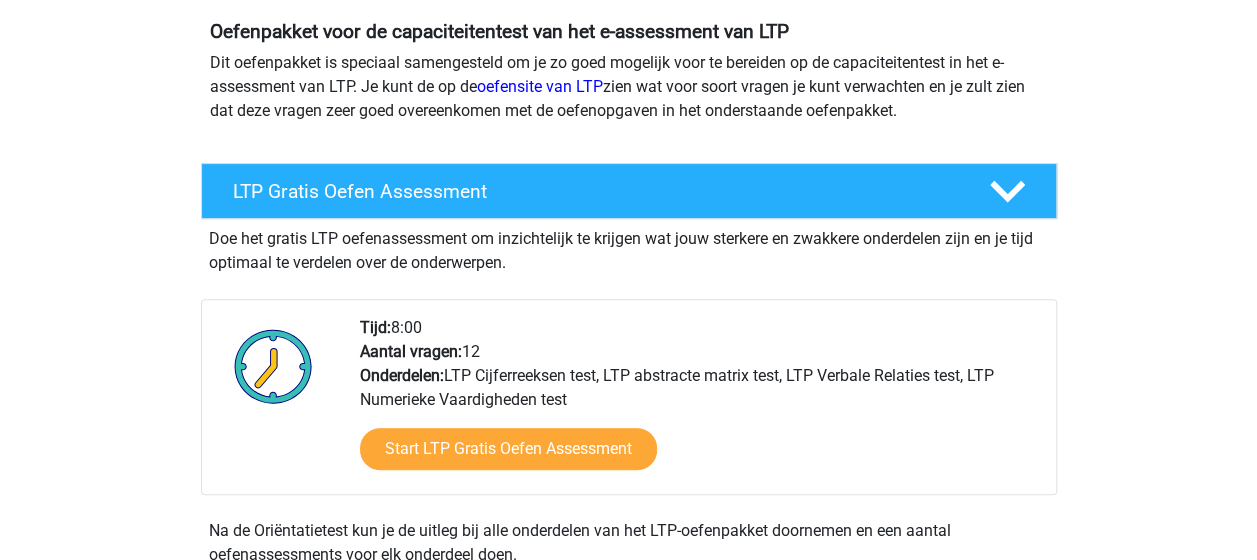 scroll, scrollTop: 224, scrollLeft: 0, axis: vertical 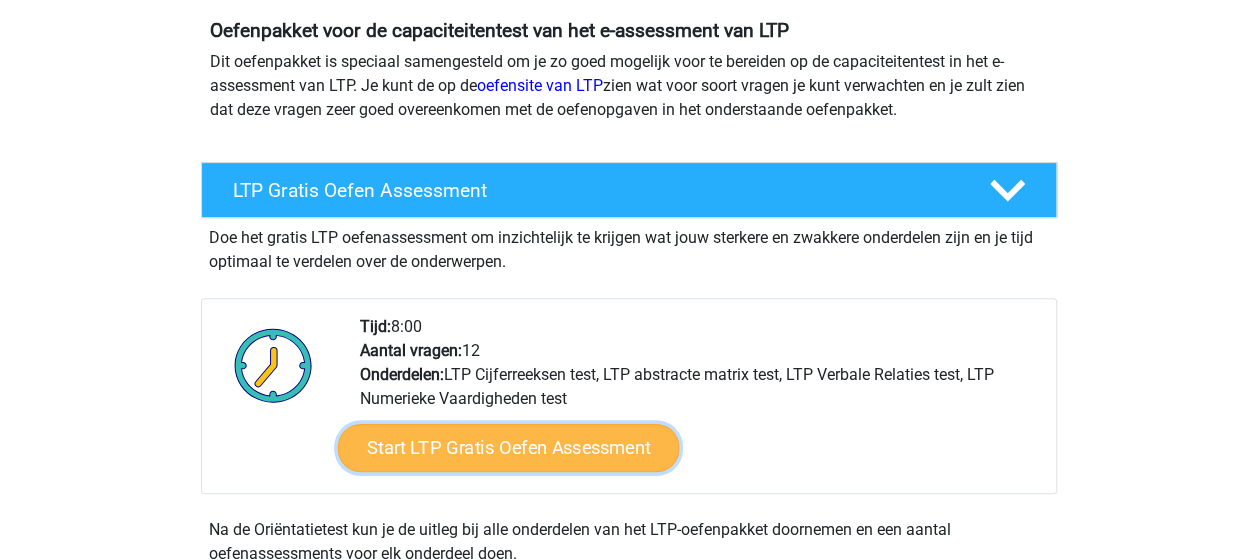 click on "Start LTP Gratis Oefen Assessment" at bounding box center [508, 448] 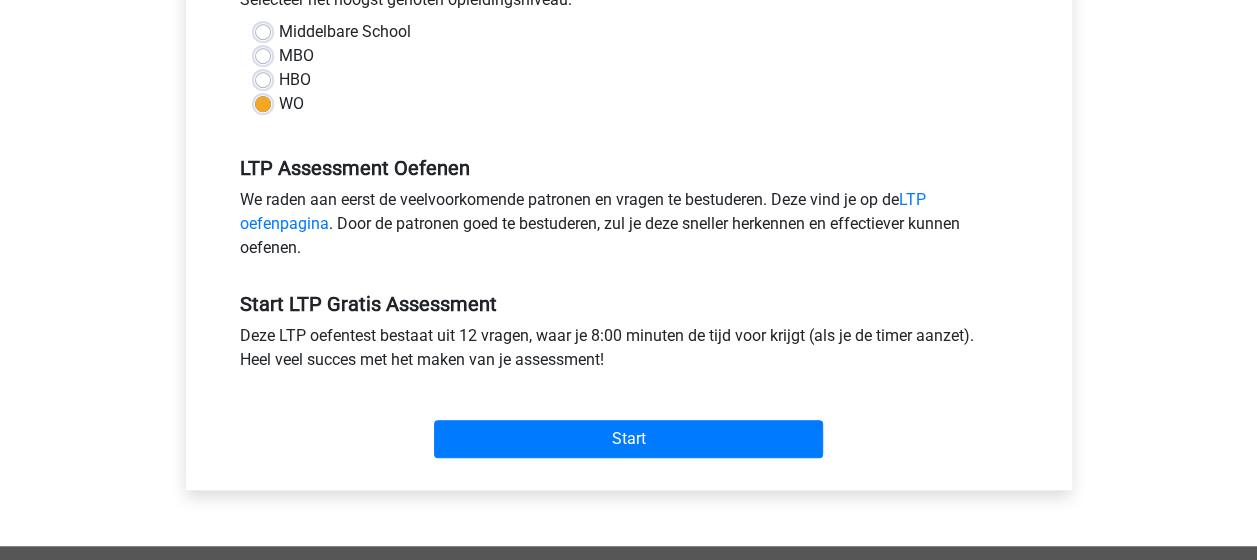 scroll, scrollTop: 503, scrollLeft: 0, axis: vertical 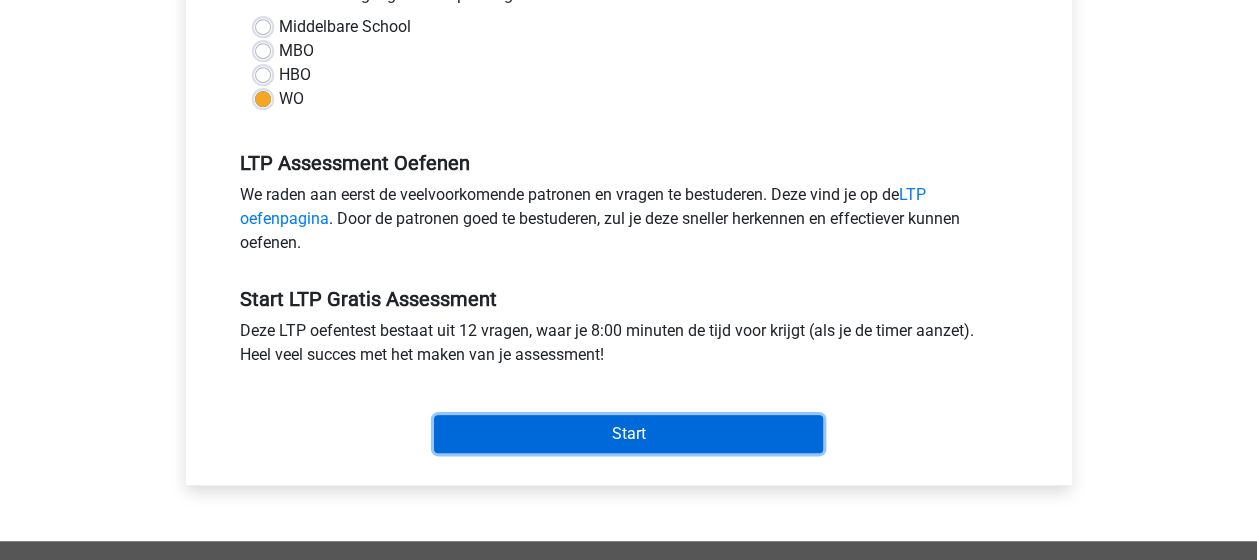 click on "Start" at bounding box center [628, 434] 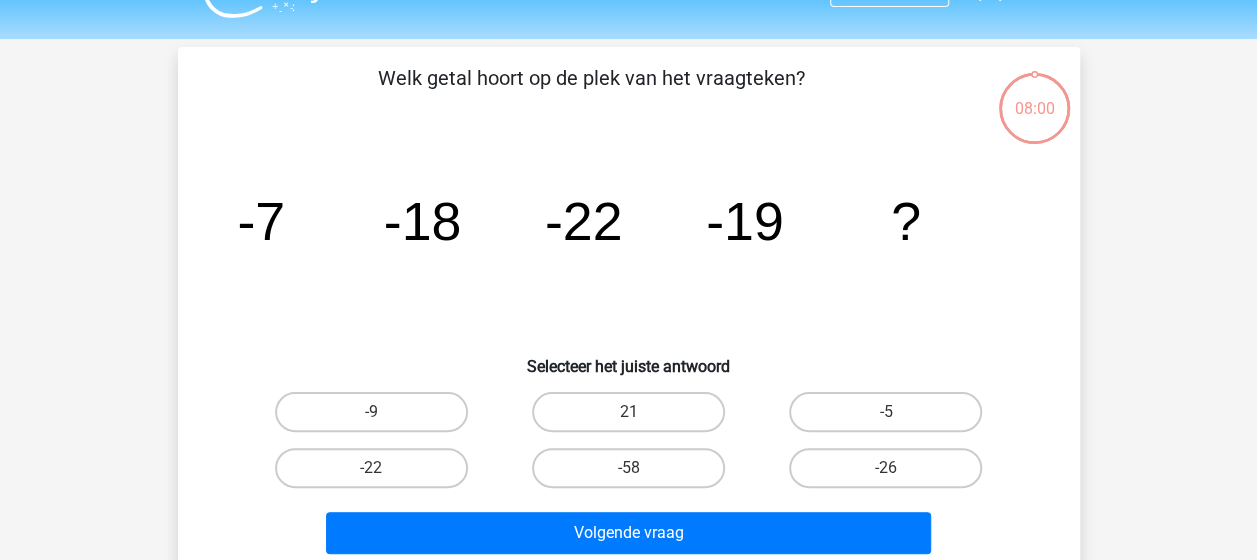 scroll, scrollTop: 46, scrollLeft: 0, axis: vertical 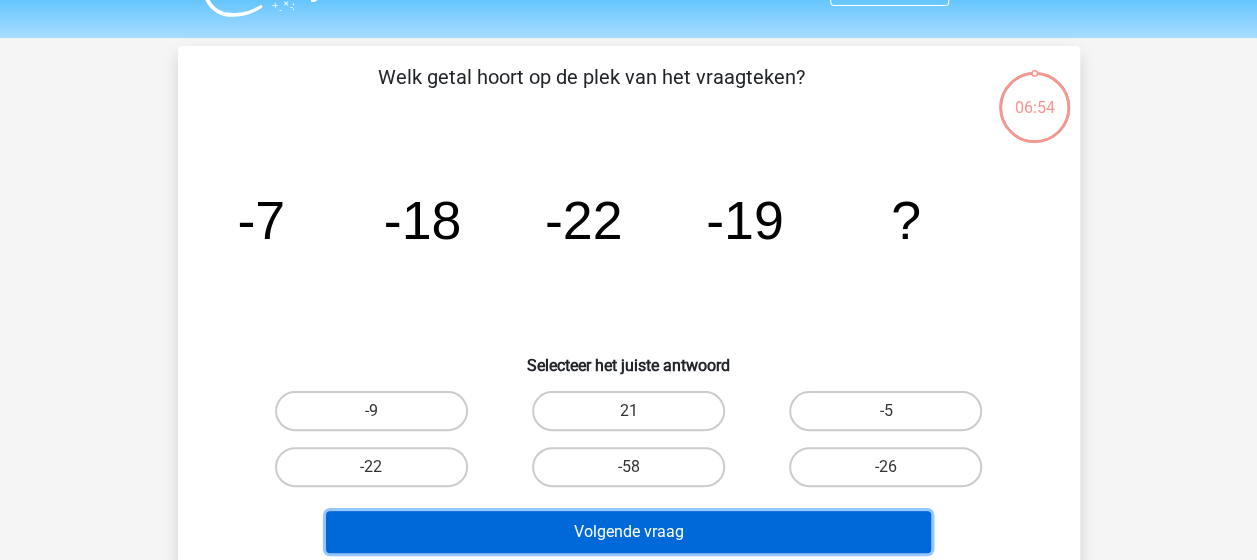 click on "Volgende vraag" at bounding box center (628, 532) 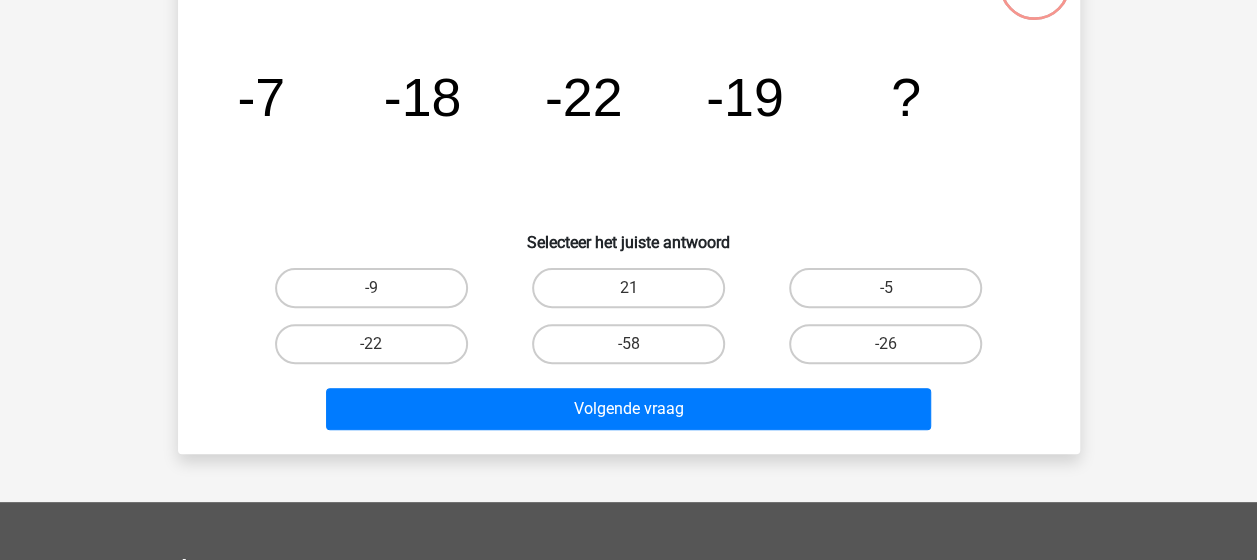 scroll, scrollTop: 170, scrollLeft: 0, axis: vertical 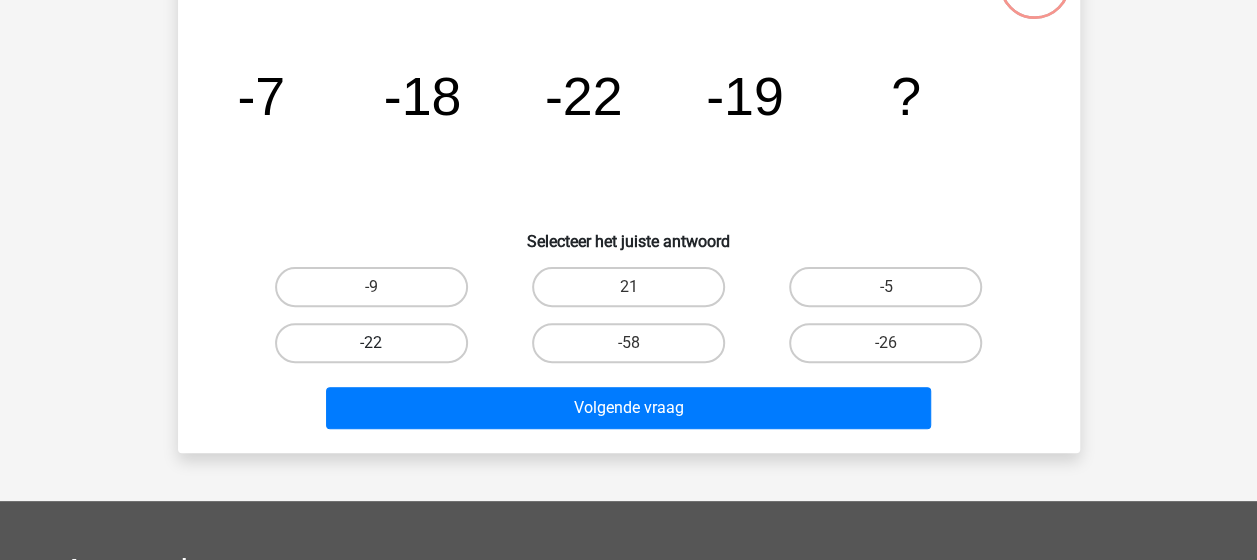click on "-22" at bounding box center [371, 343] 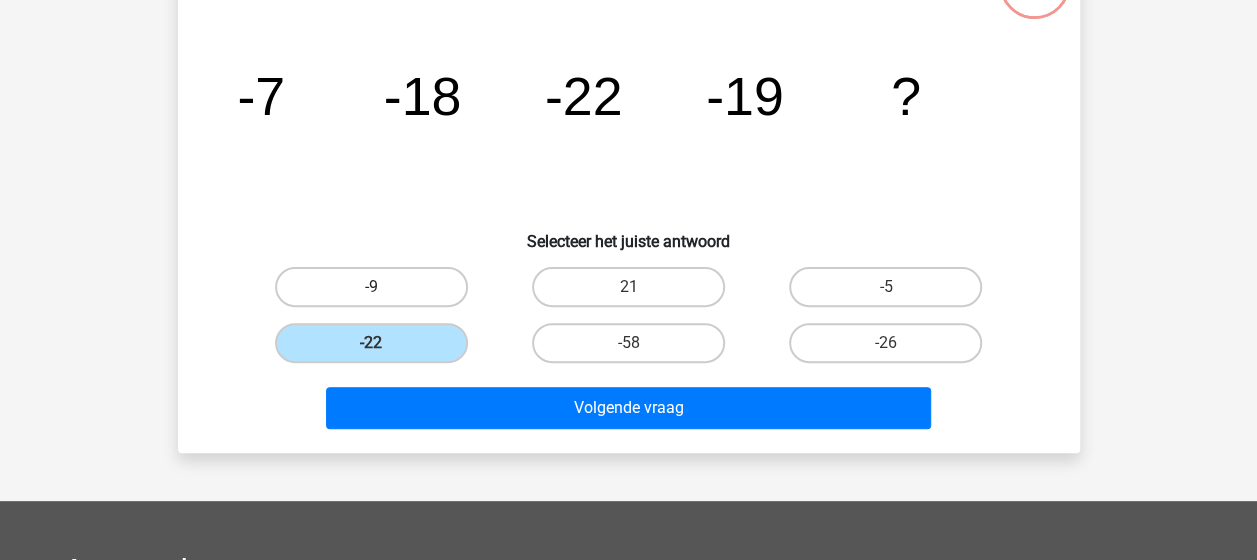 click on "-9" at bounding box center [371, 287] 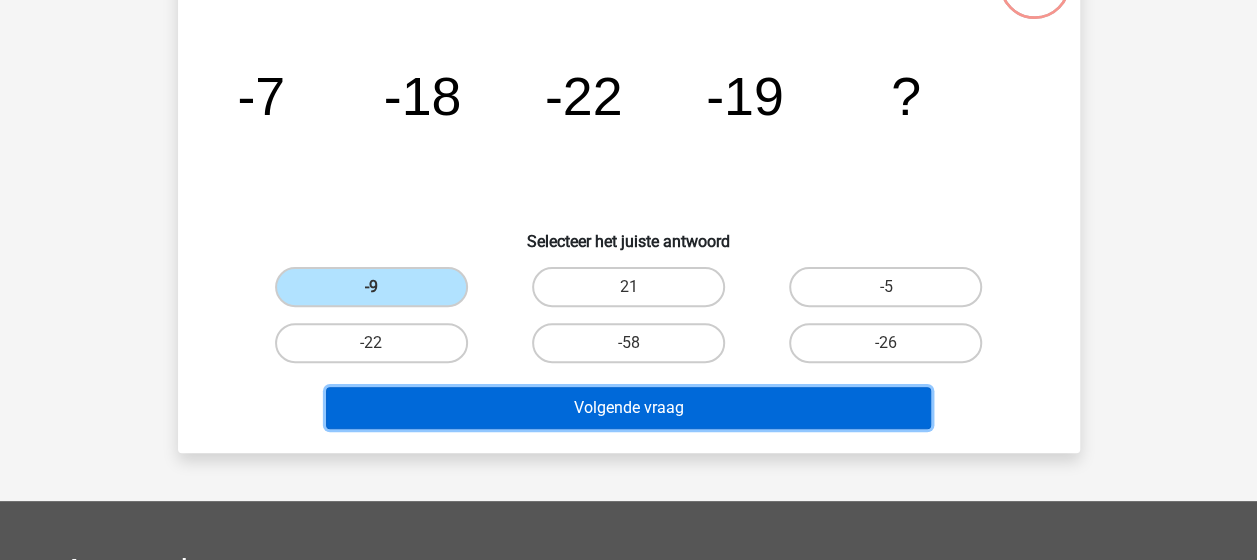 click on "Volgende vraag" at bounding box center [628, 408] 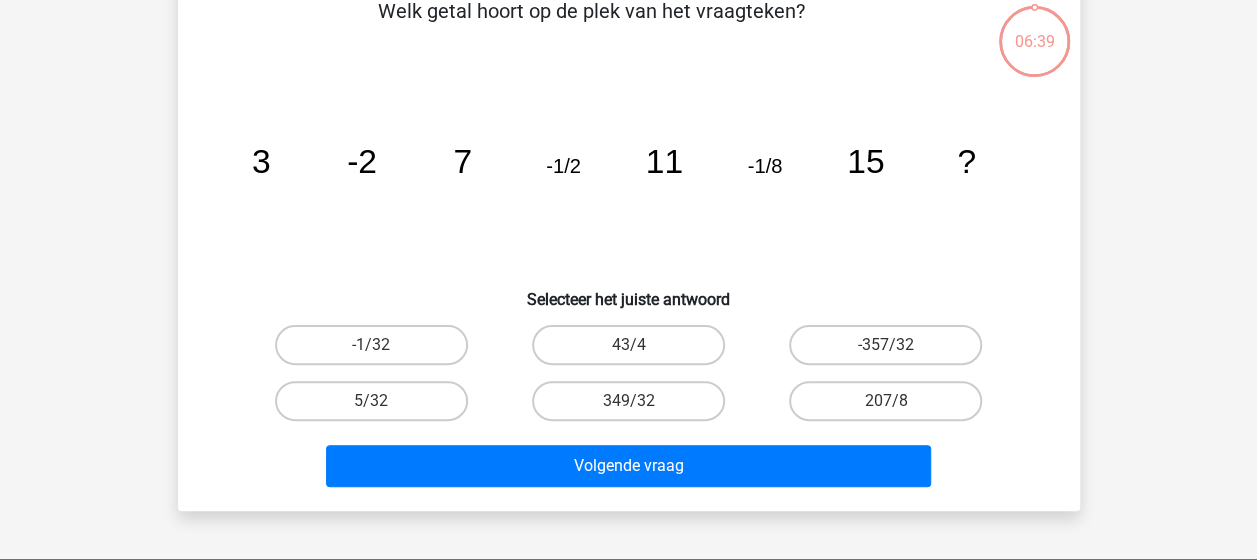 scroll, scrollTop: 92, scrollLeft: 0, axis: vertical 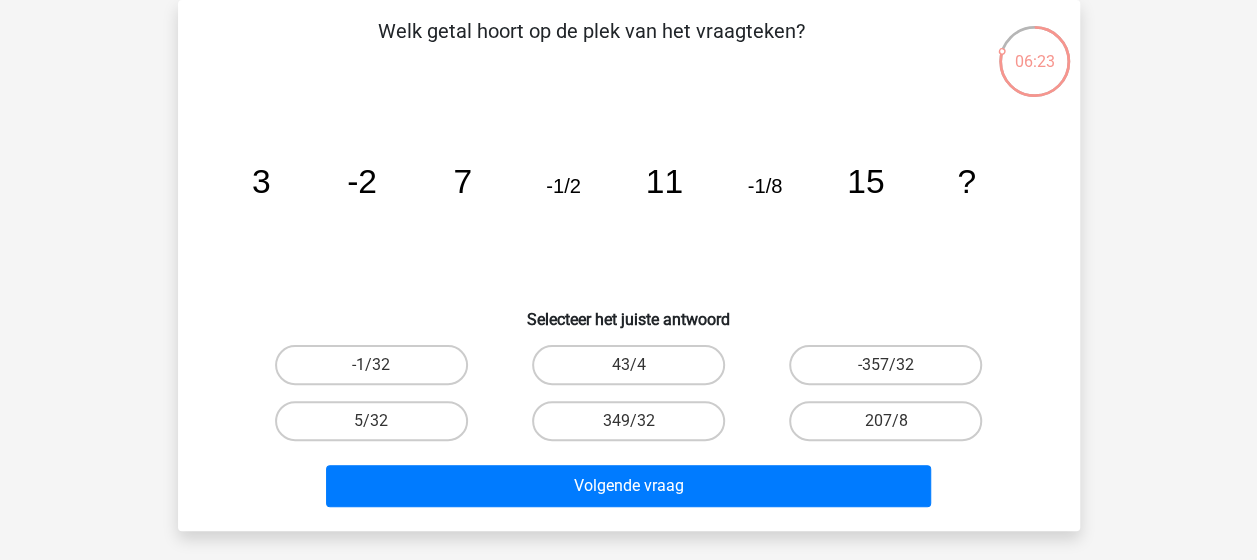 click on "-1/32" at bounding box center [377, 371] 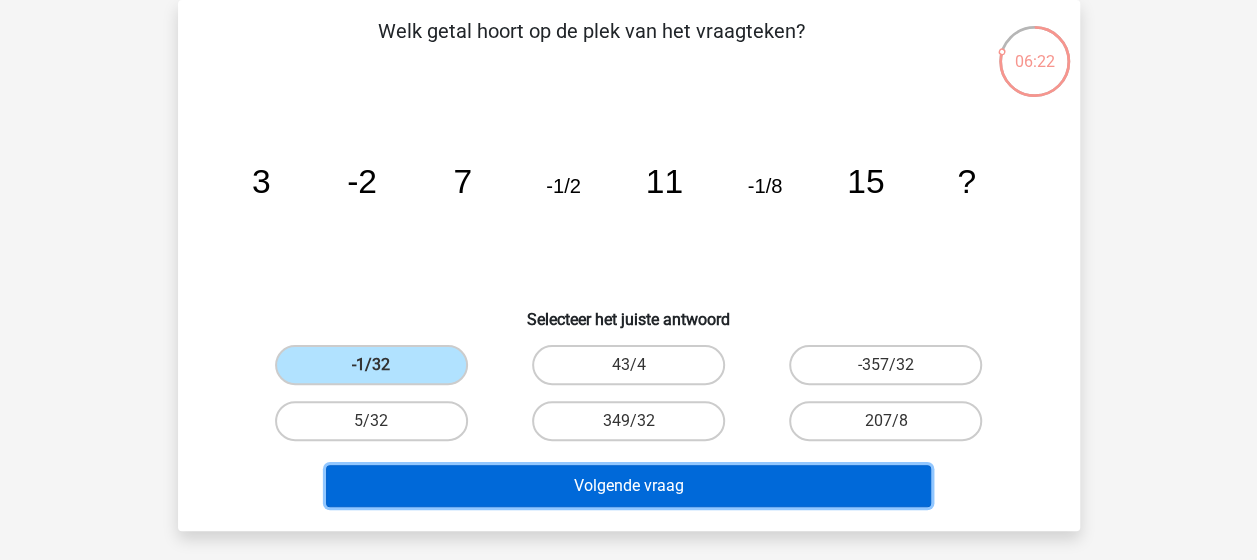 click on "Volgende vraag" at bounding box center (628, 486) 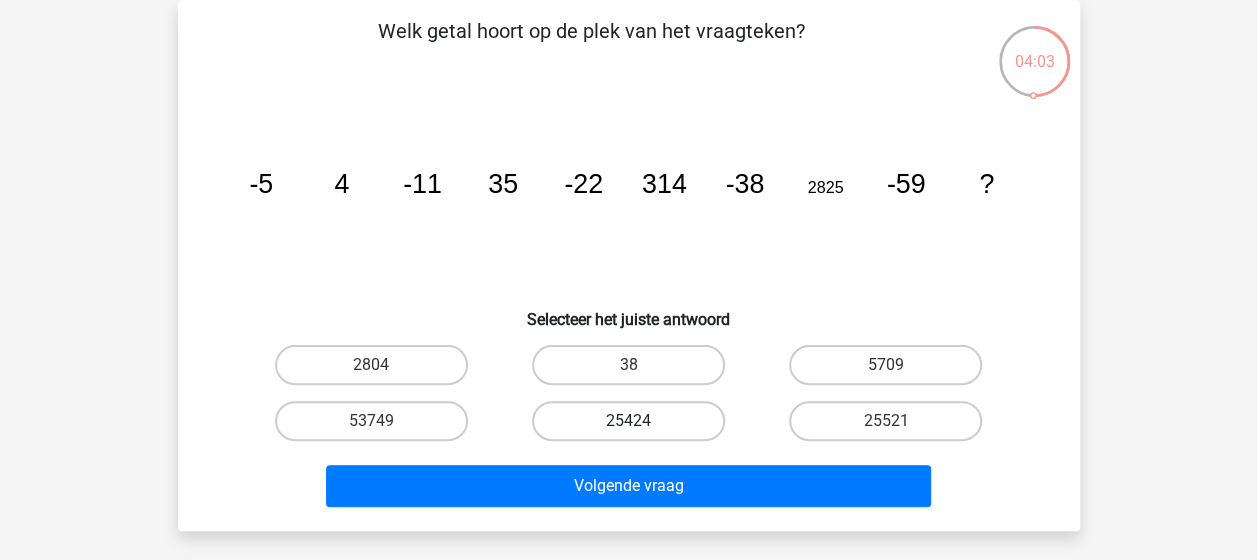 click on "25424" at bounding box center [628, 421] 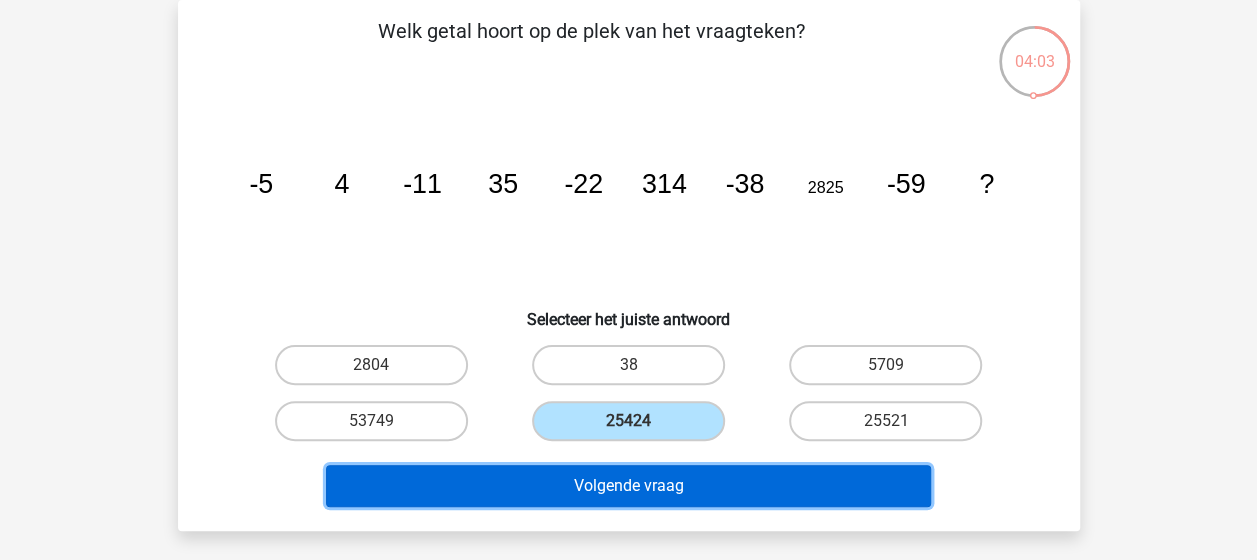 click on "Volgende vraag" at bounding box center (628, 486) 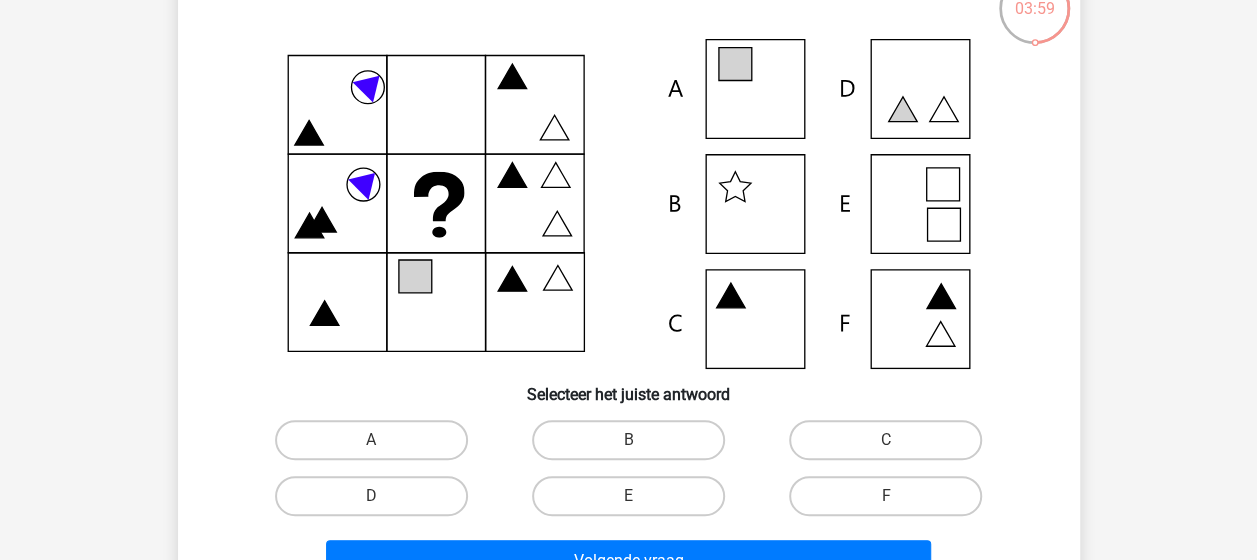 scroll, scrollTop: 144, scrollLeft: 0, axis: vertical 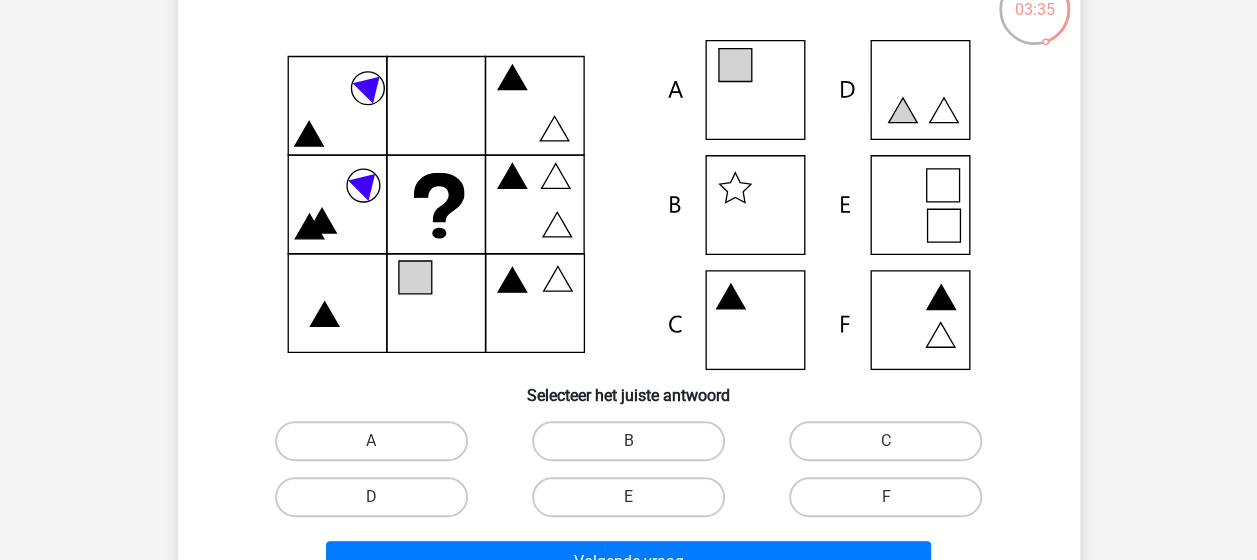 click 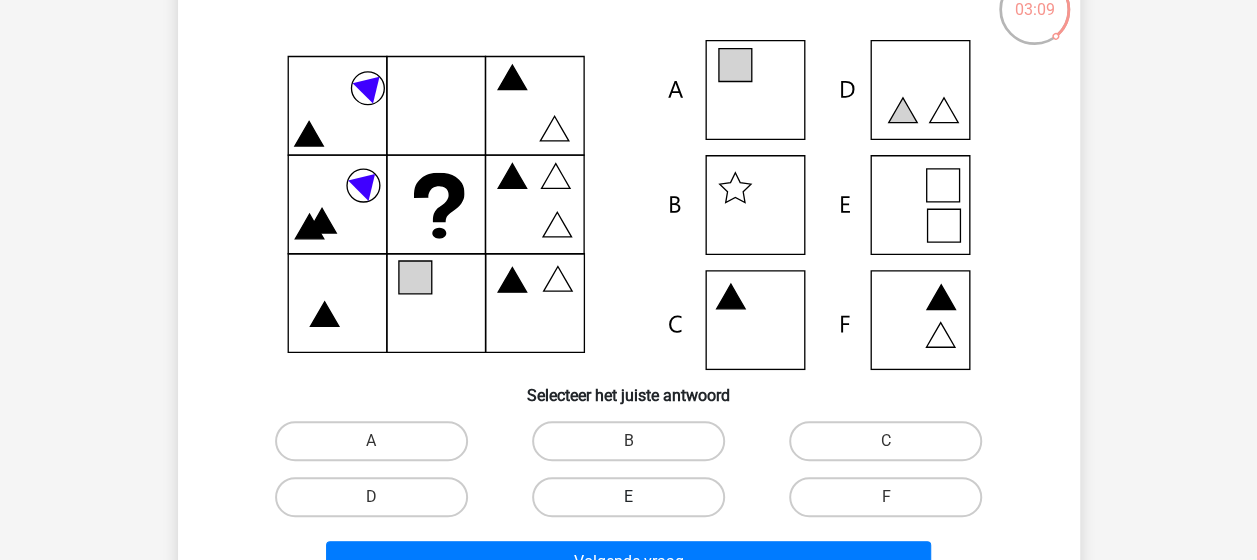 click on "E" at bounding box center [628, 497] 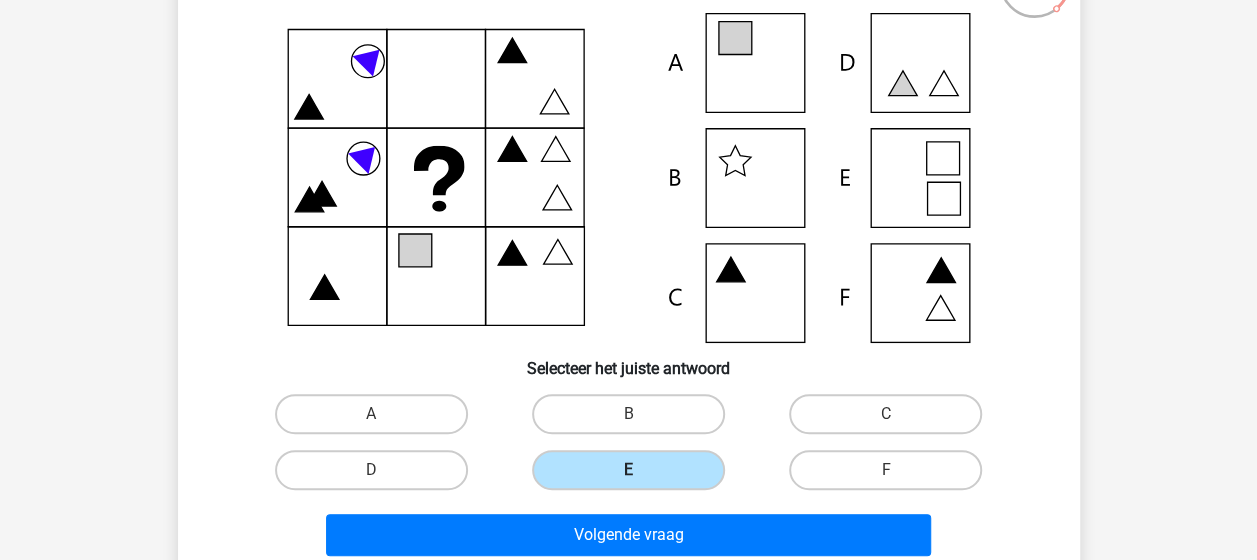 scroll, scrollTop: 180, scrollLeft: 0, axis: vertical 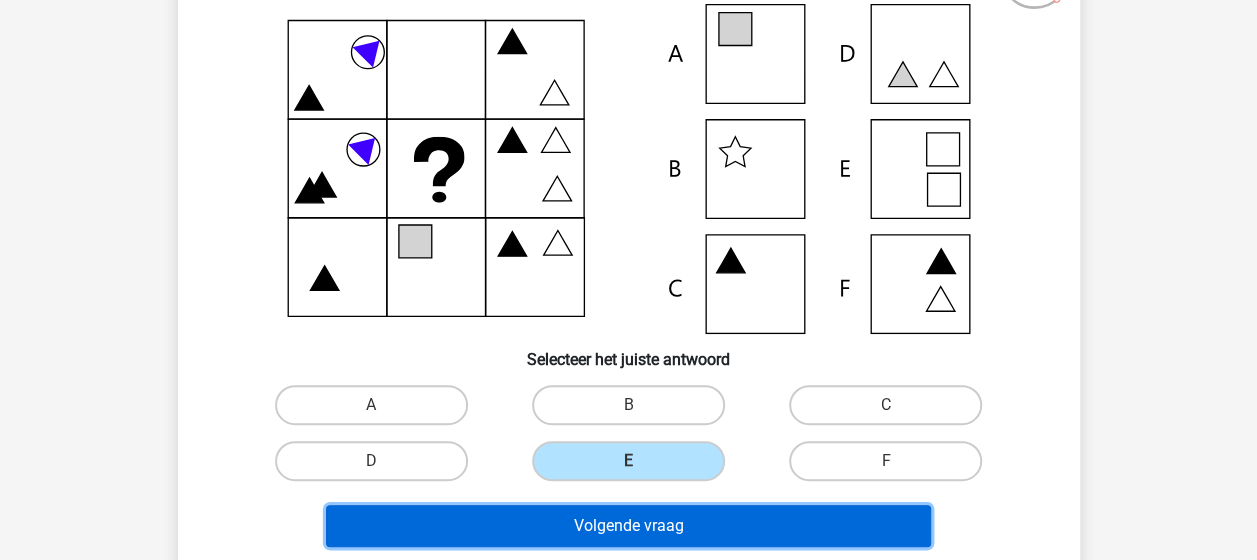click on "Volgende vraag" at bounding box center (628, 526) 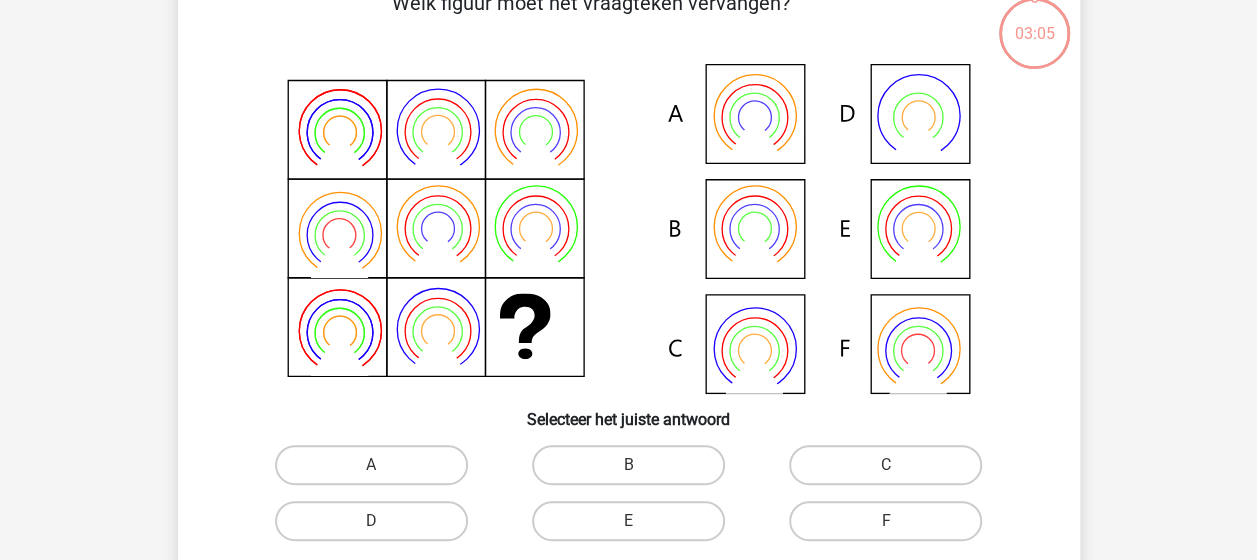scroll, scrollTop: 92, scrollLeft: 0, axis: vertical 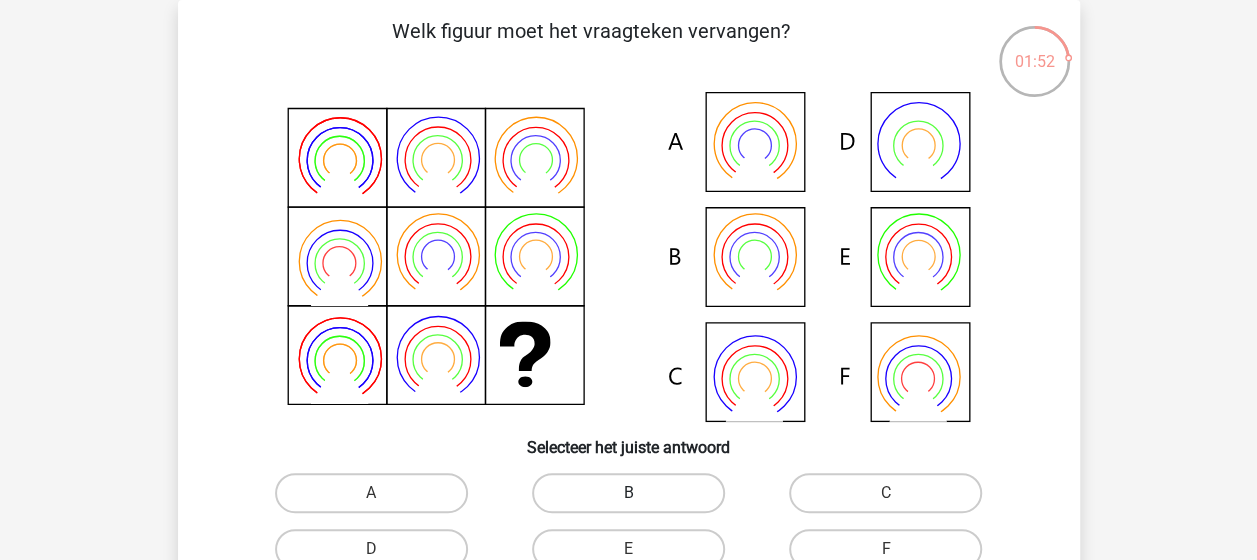 click on "B" at bounding box center [628, 493] 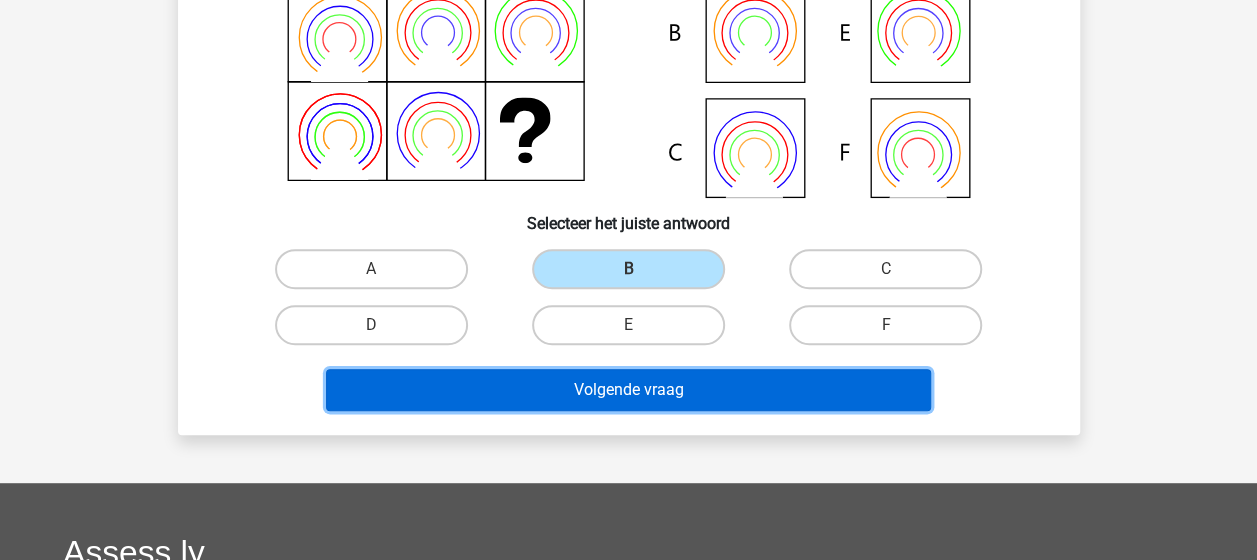click on "Volgende vraag" at bounding box center (628, 390) 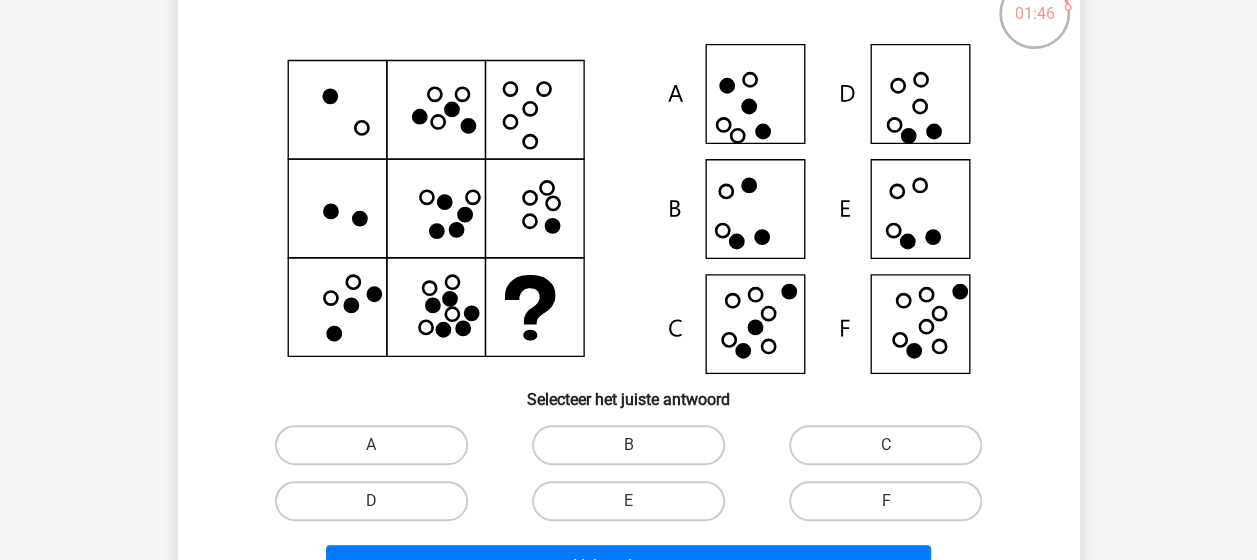 scroll, scrollTop: 139, scrollLeft: 0, axis: vertical 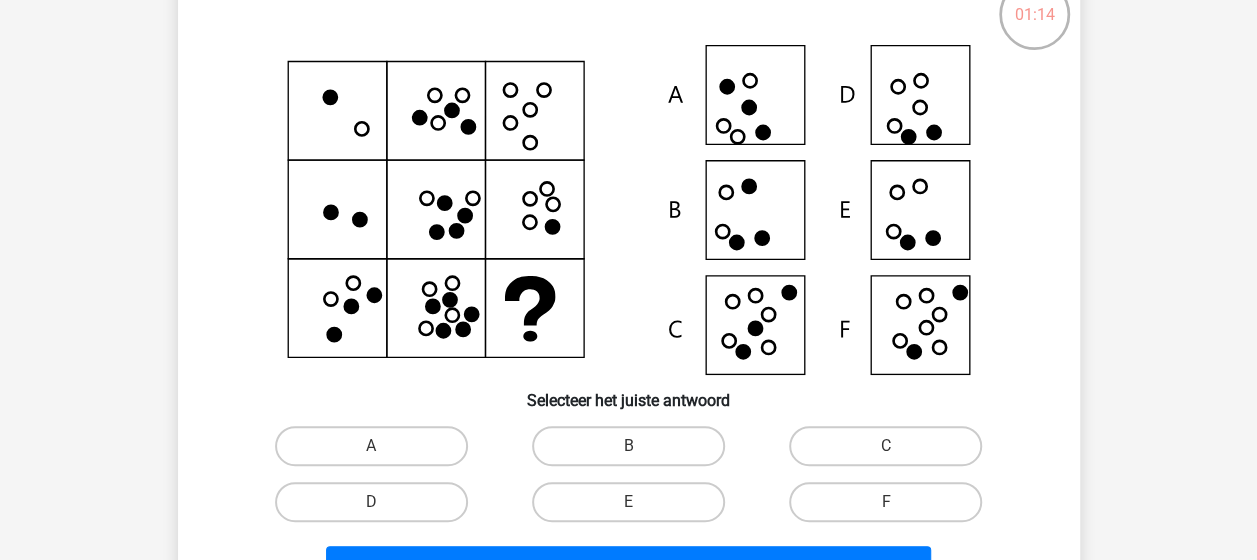 click on "F" at bounding box center (892, 508) 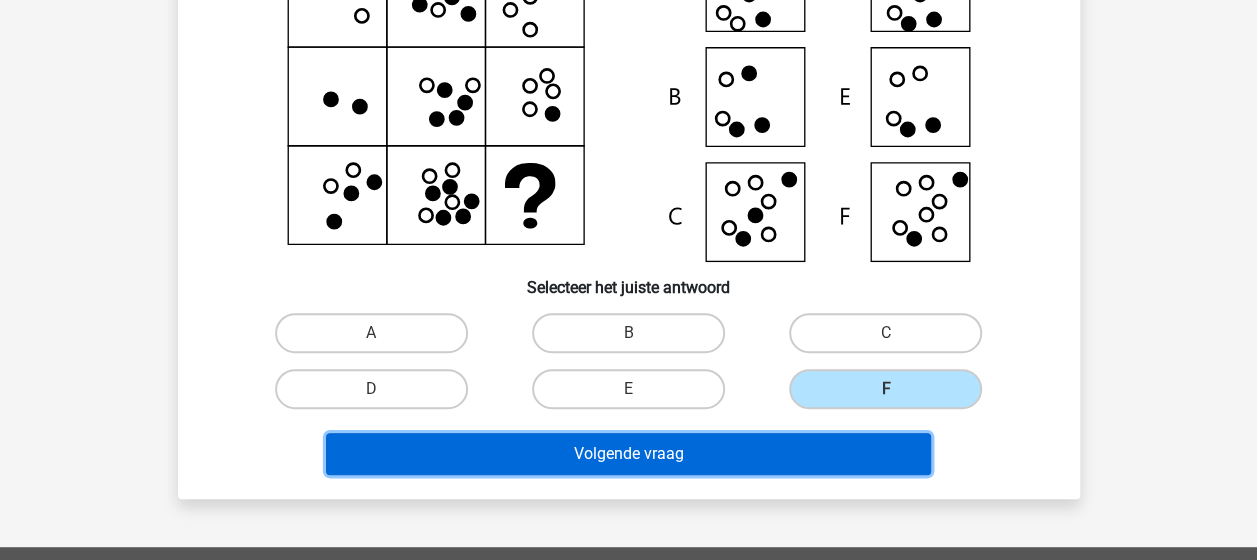 click on "Volgende vraag" at bounding box center [628, 454] 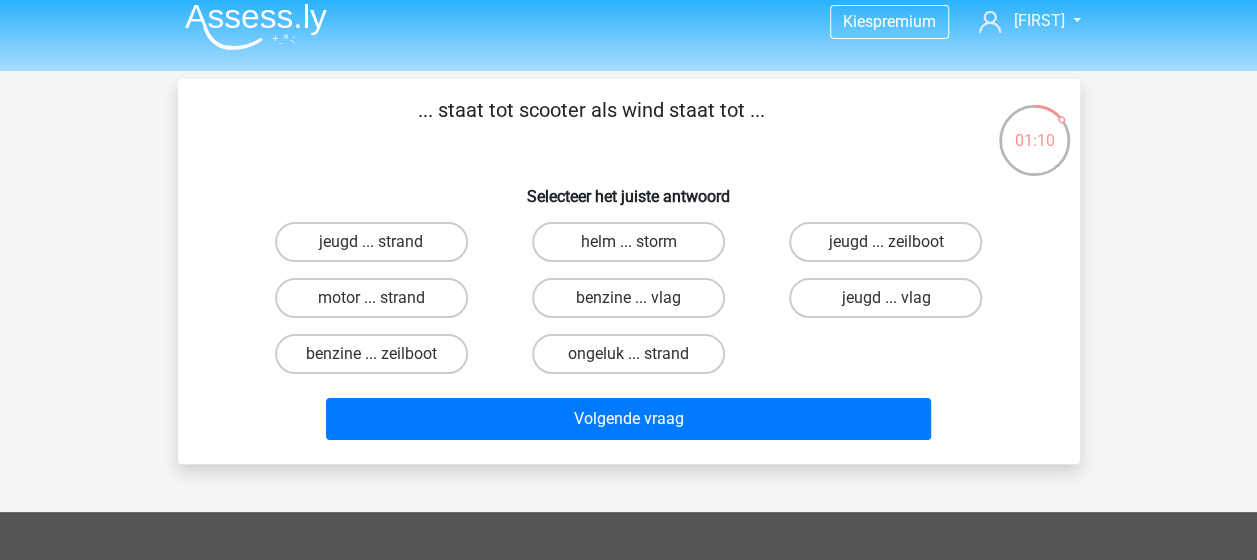 scroll, scrollTop: 12, scrollLeft: 0, axis: vertical 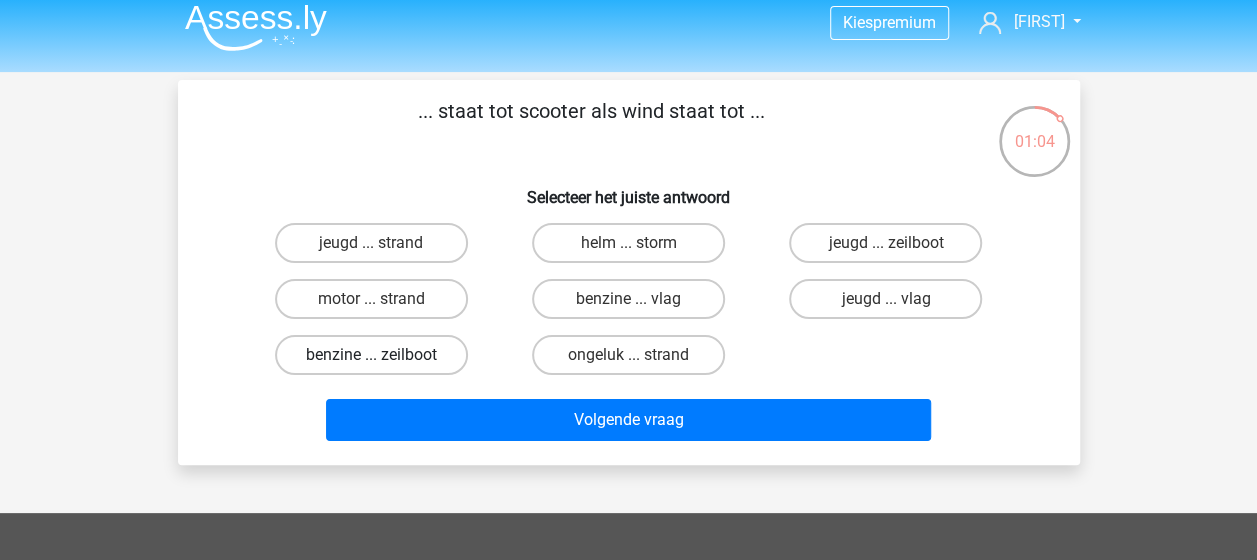 click on "benzine ... zeilboot" at bounding box center [371, 355] 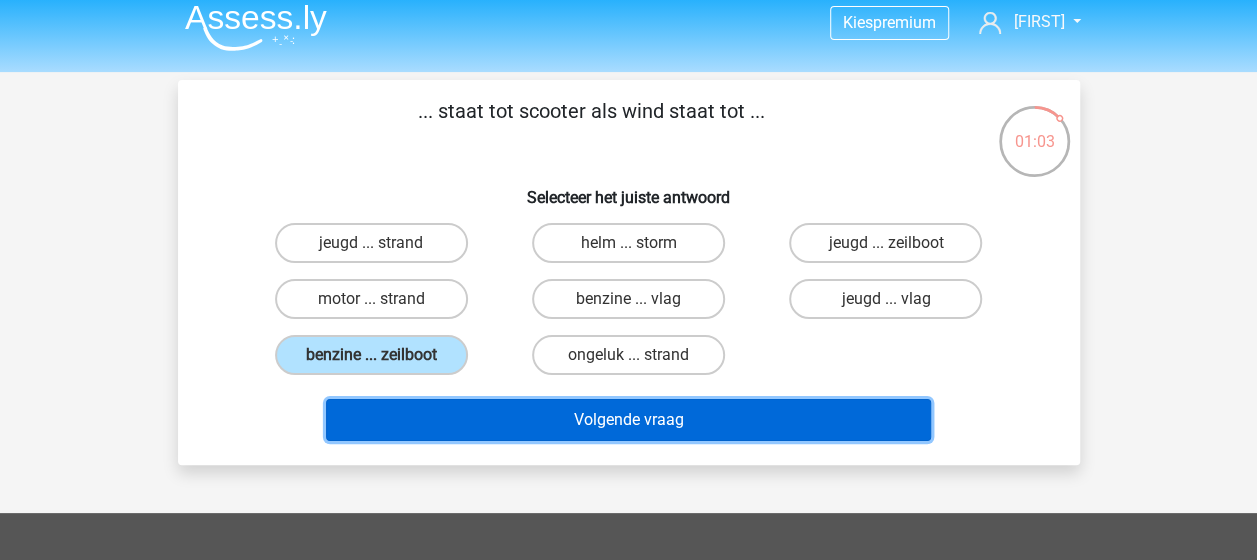 click on "Volgende vraag" at bounding box center [628, 420] 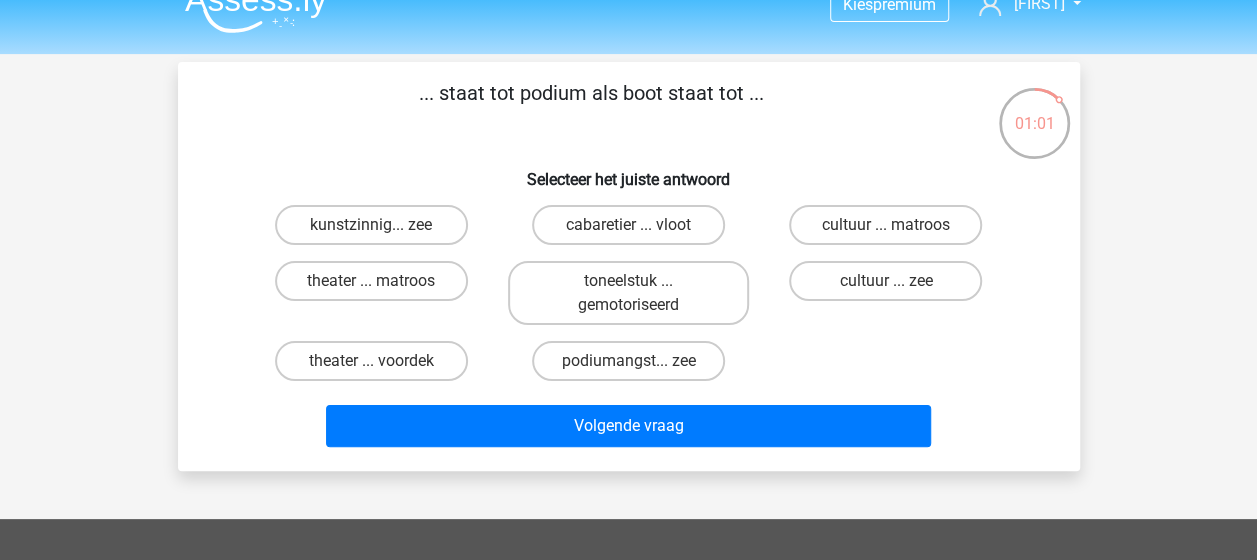 scroll, scrollTop: 21, scrollLeft: 0, axis: vertical 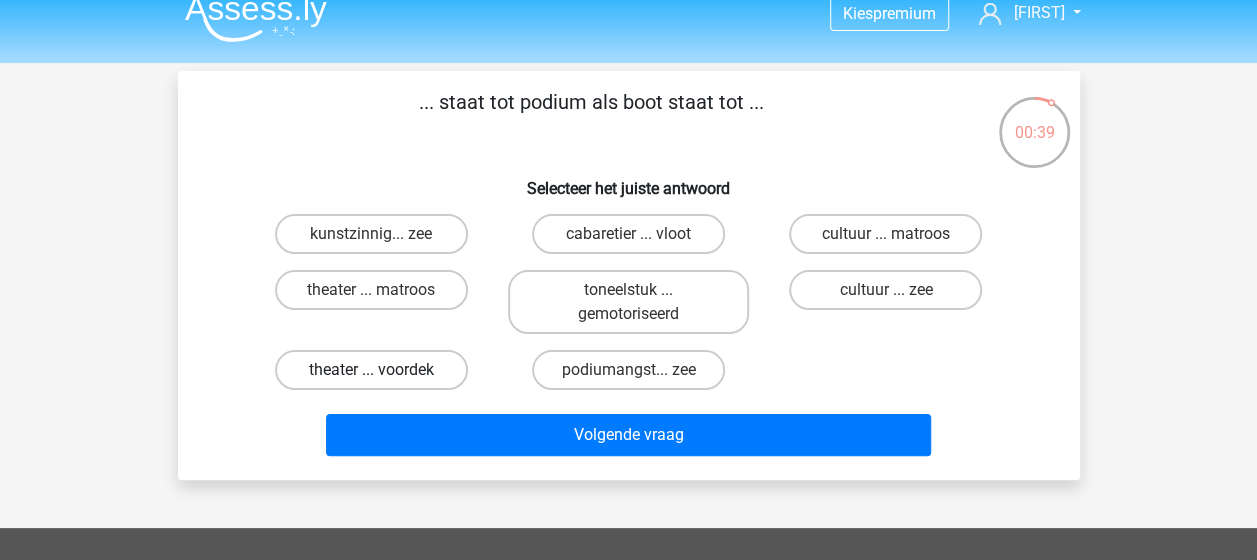 click on "theater ... voordek" at bounding box center [371, 370] 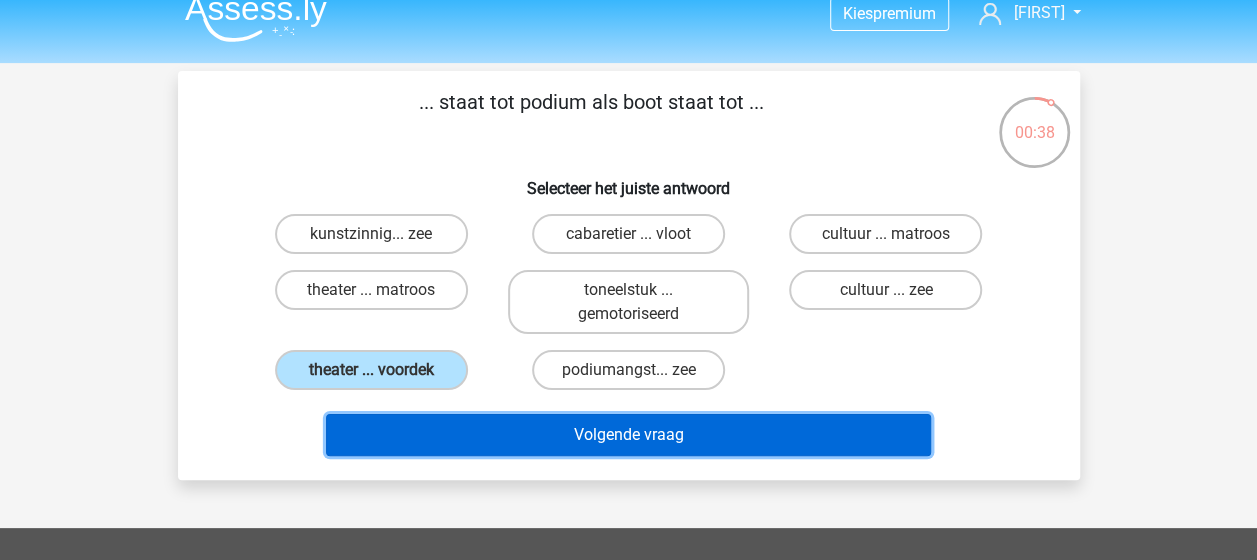 click on "Volgende vraag" at bounding box center [628, 435] 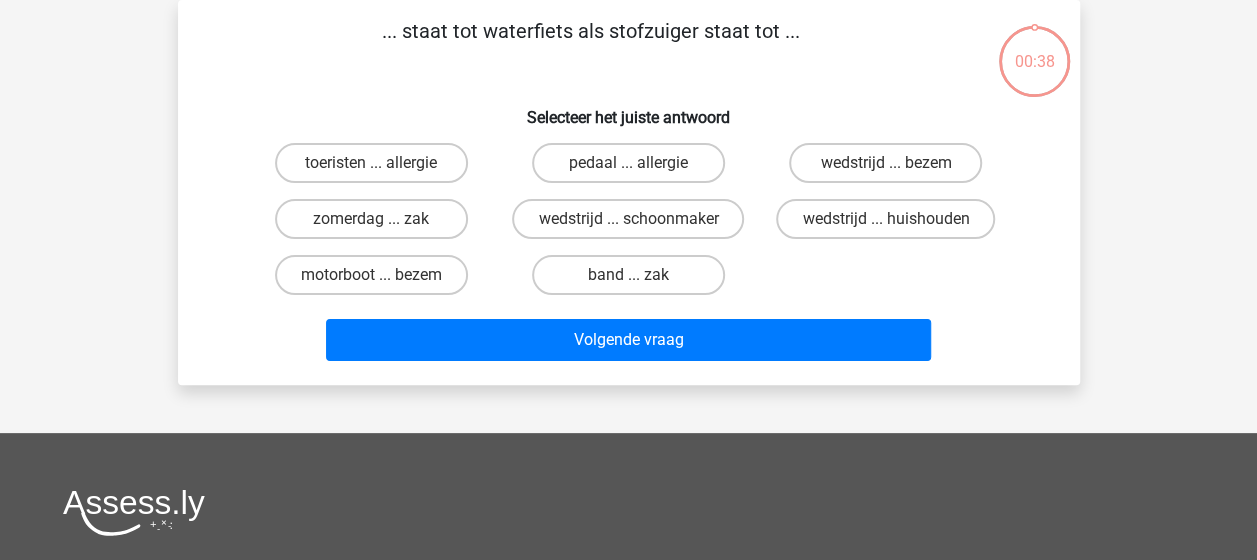 scroll, scrollTop: 0, scrollLeft: 0, axis: both 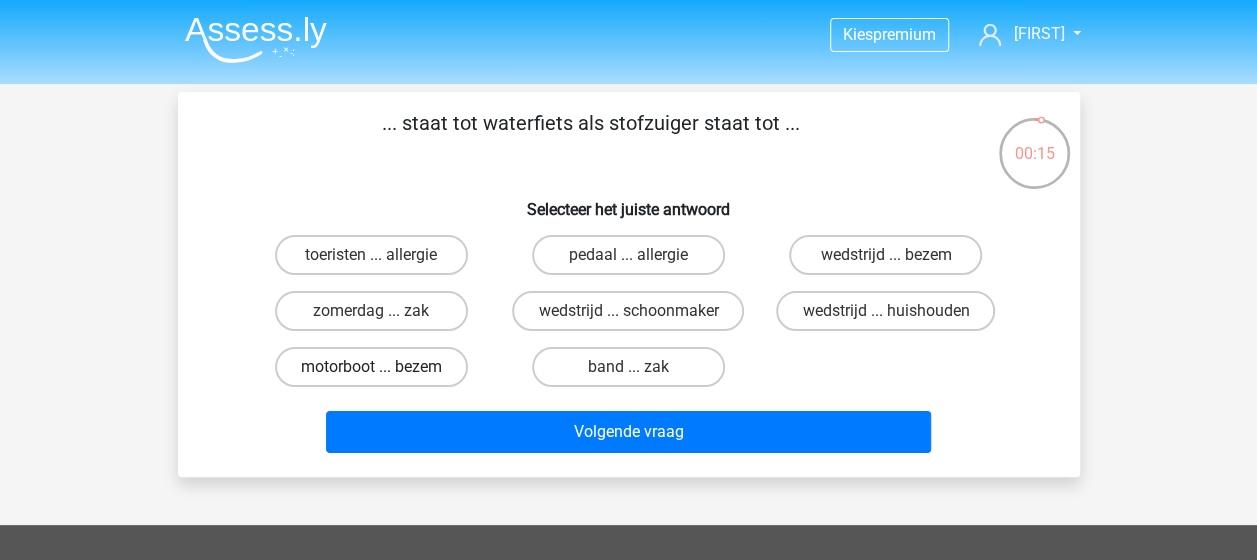 click on "motorboot ... bezem" at bounding box center (371, 367) 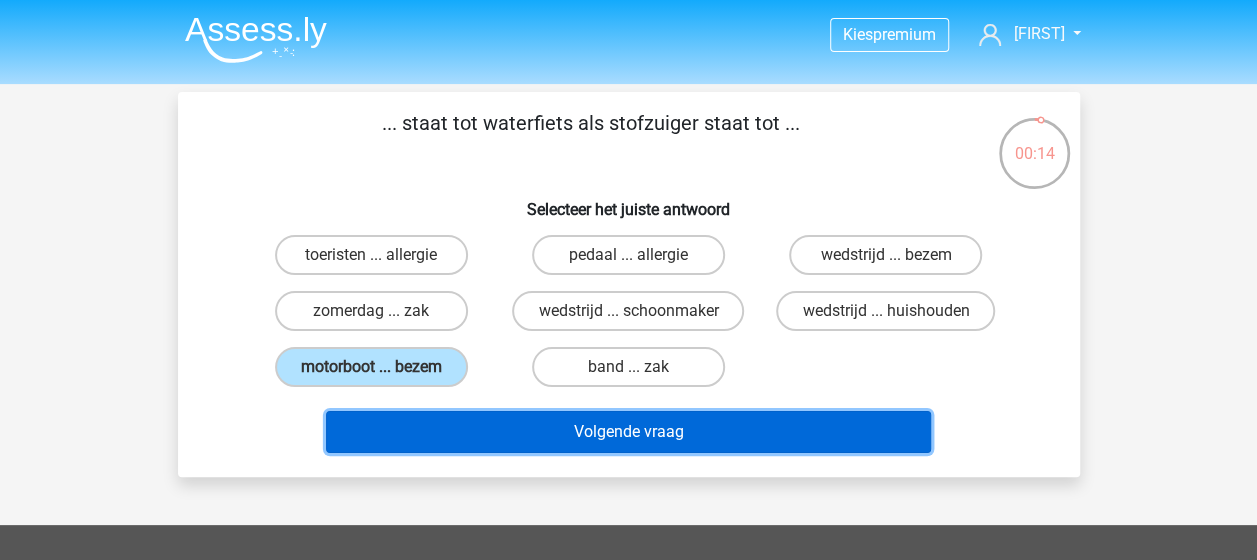 click on "Volgende vraag" at bounding box center [628, 432] 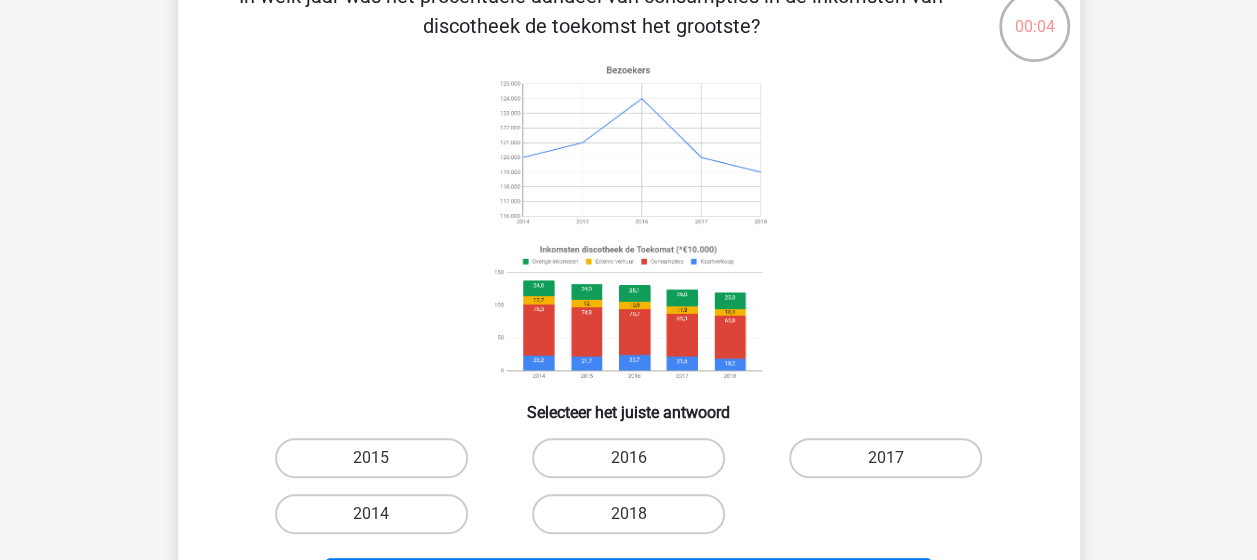 scroll, scrollTop: 151, scrollLeft: 0, axis: vertical 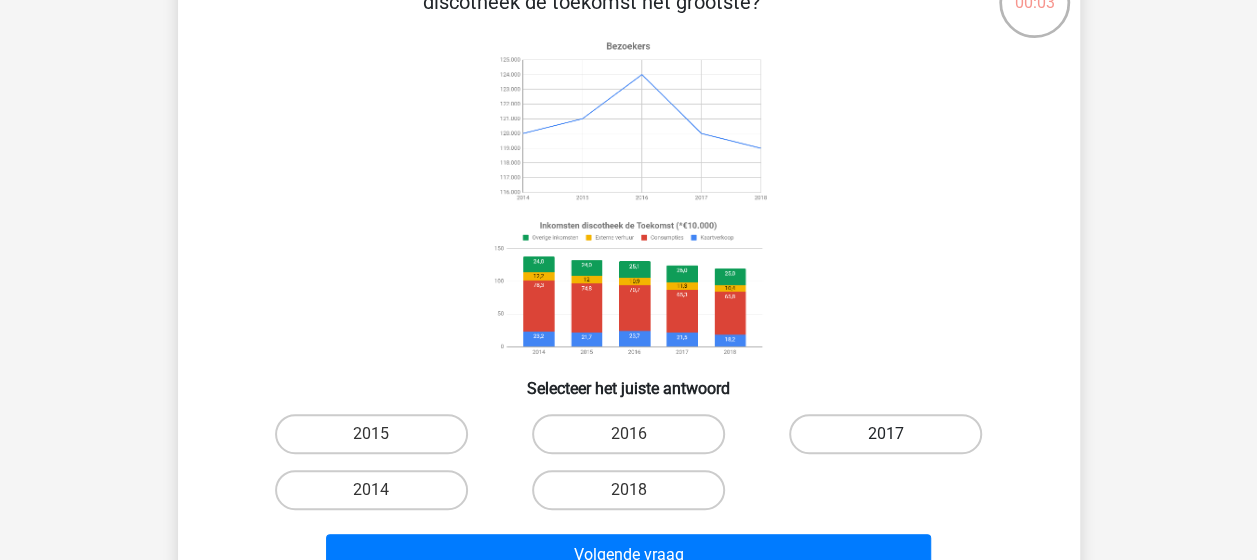click on "2017" at bounding box center [885, 434] 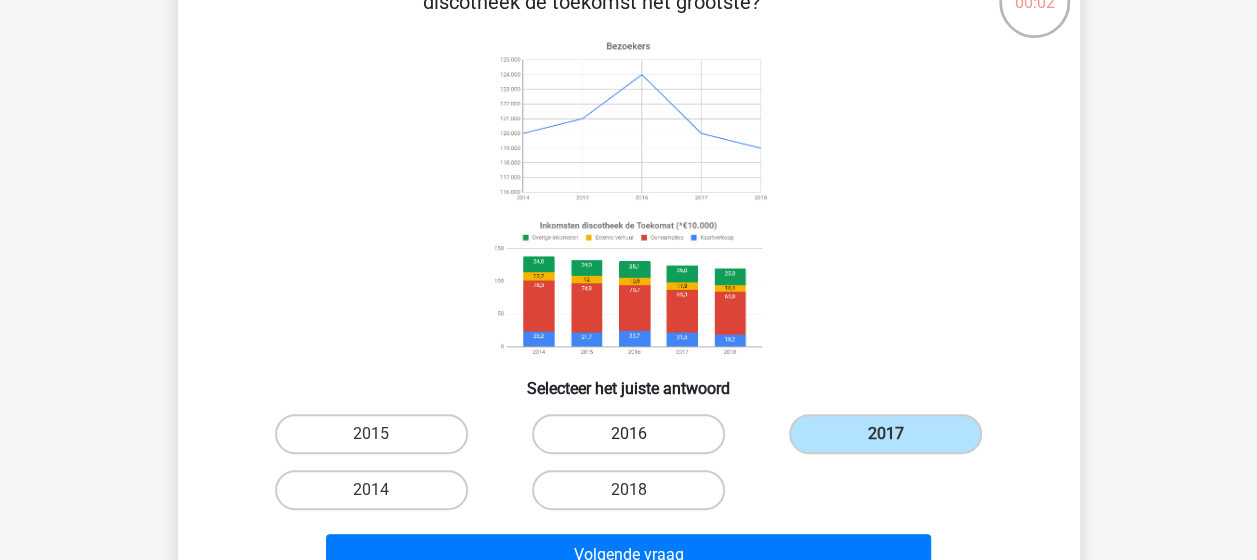 click on "2016" at bounding box center [628, 434] 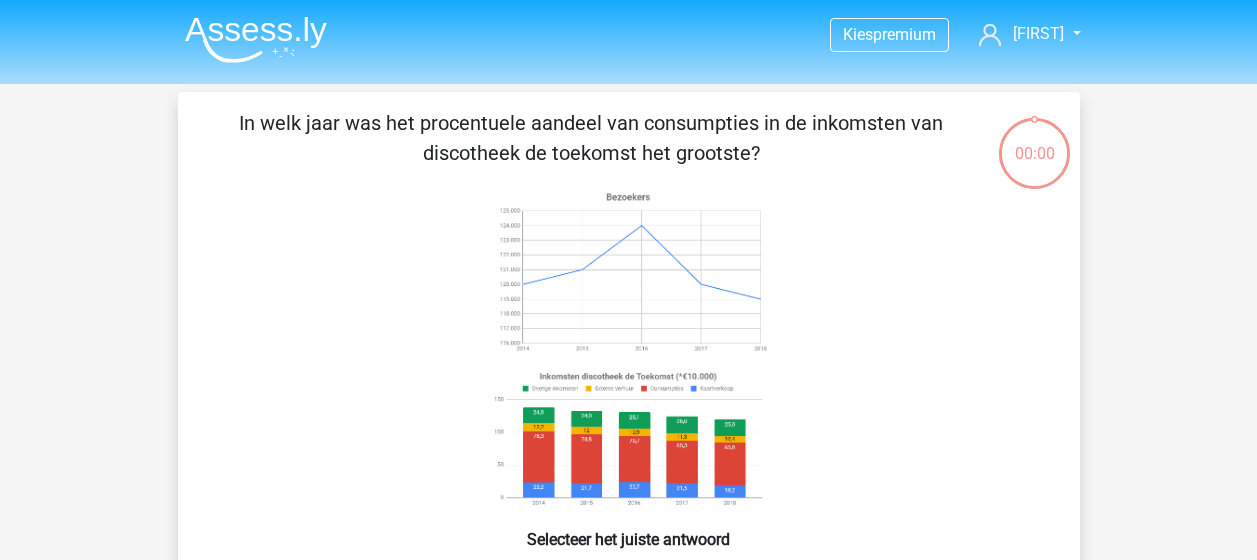 scroll, scrollTop: 151, scrollLeft: 0, axis: vertical 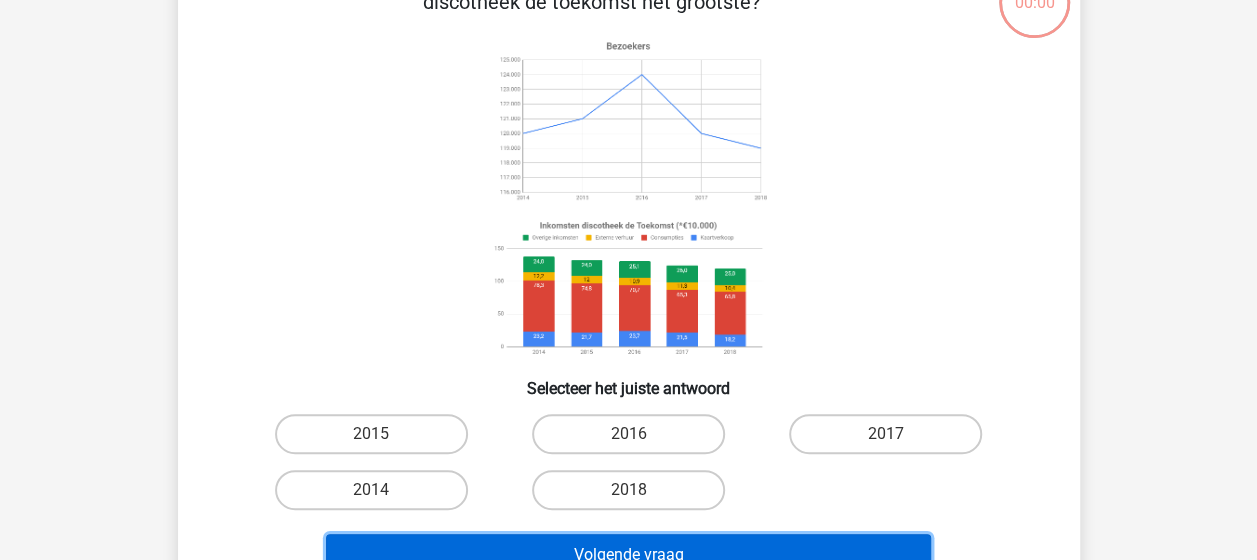click on "Volgende vraag" at bounding box center (628, 555) 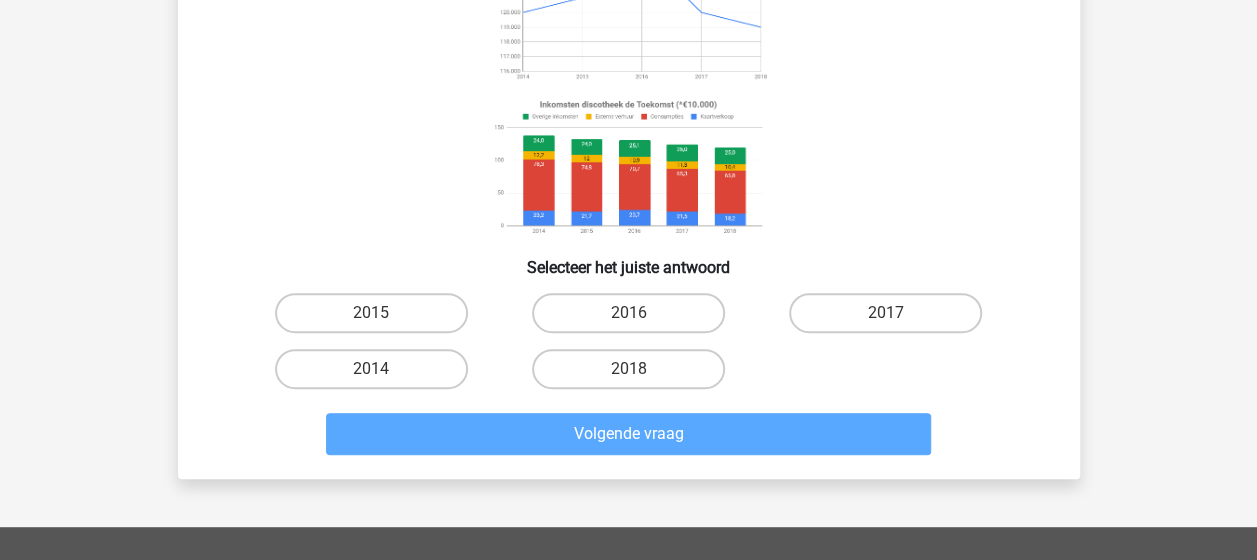 scroll, scrollTop: 273, scrollLeft: 0, axis: vertical 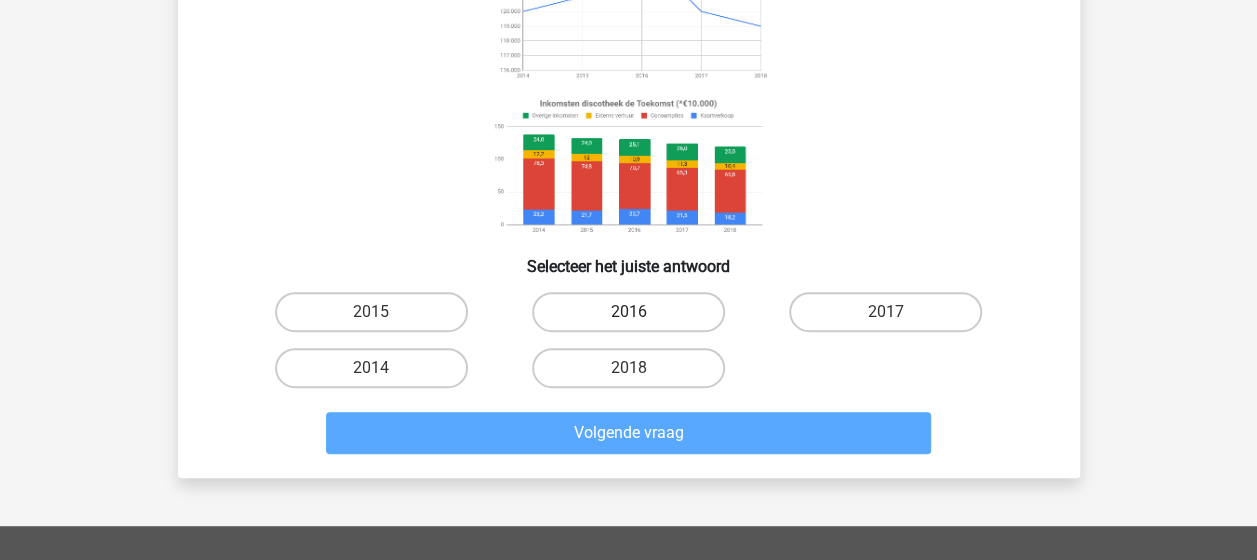 click on "2016" at bounding box center (628, 312) 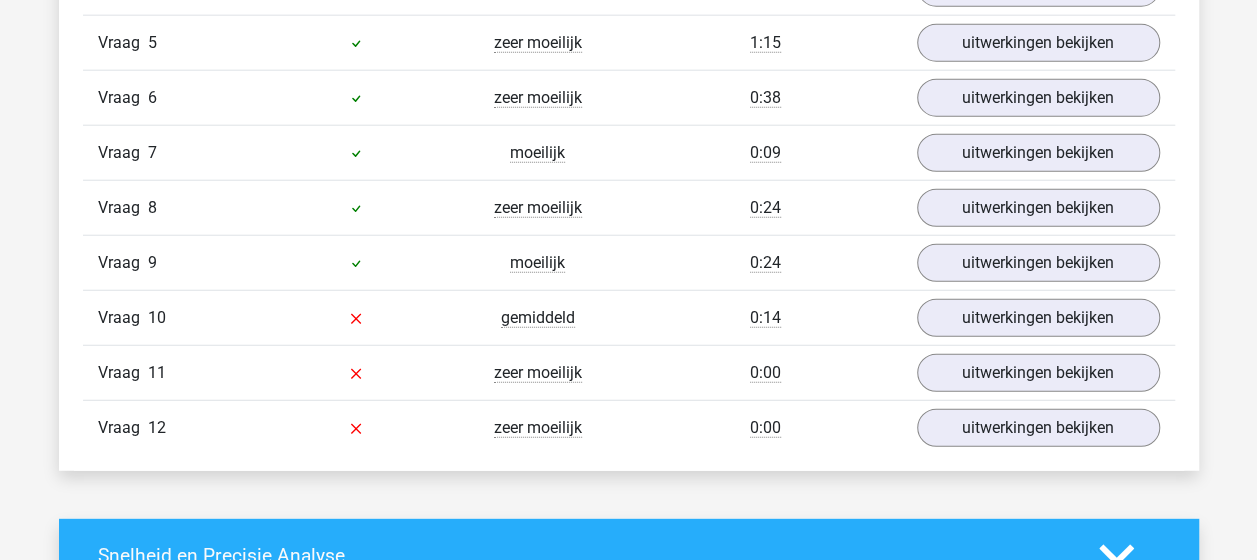 scroll, scrollTop: 2492, scrollLeft: 0, axis: vertical 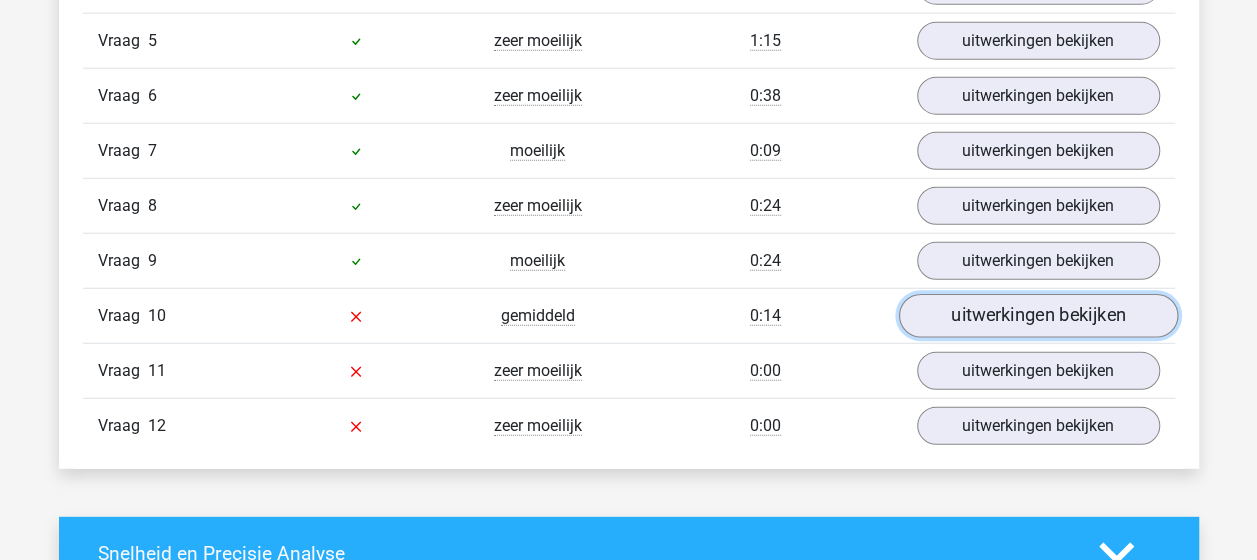 click on "uitwerkingen bekijken" at bounding box center (1037, 316) 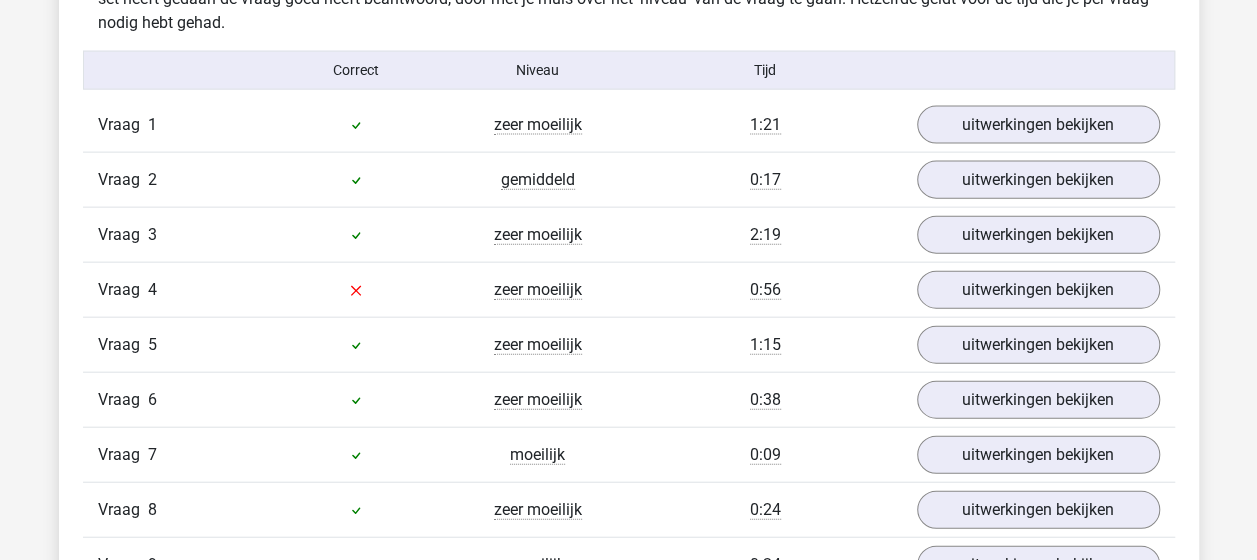 scroll, scrollTop: 2226, scrollLeft: 0, axis: vertical 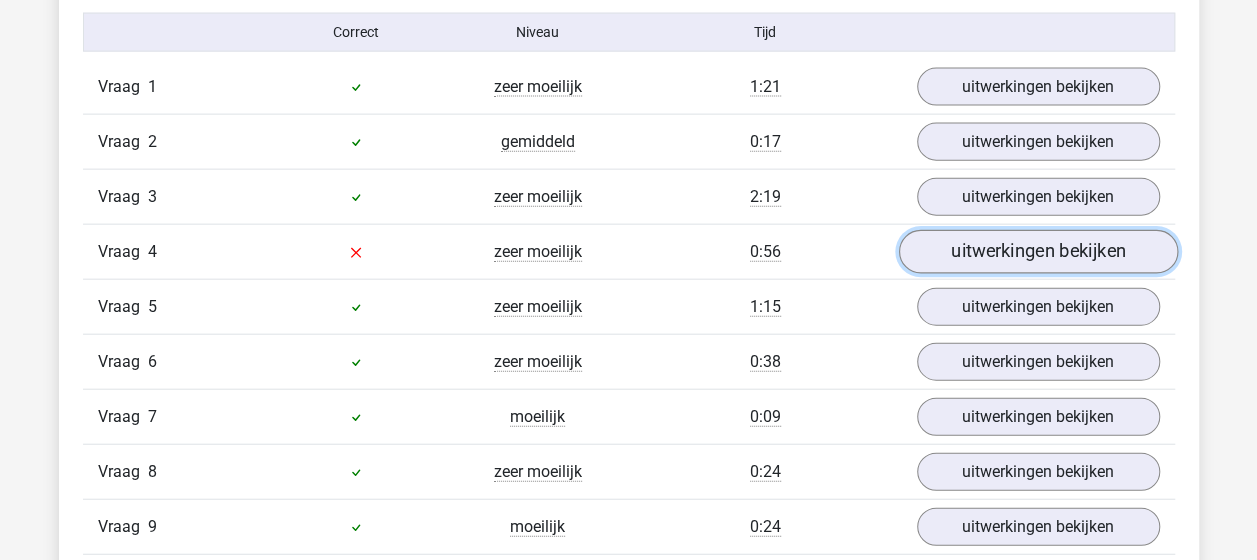 click on "uitwerkingen bekijken" at bounding box center [1037, 252] 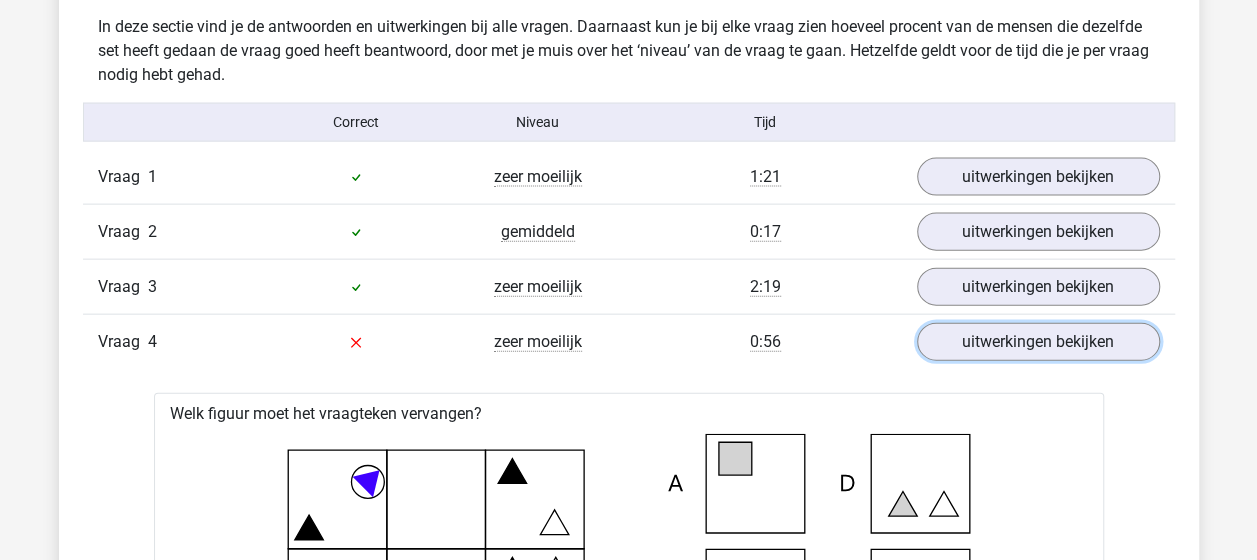 scroll, scrollTop: 2124, scrollLeft: 0, axis: vertical 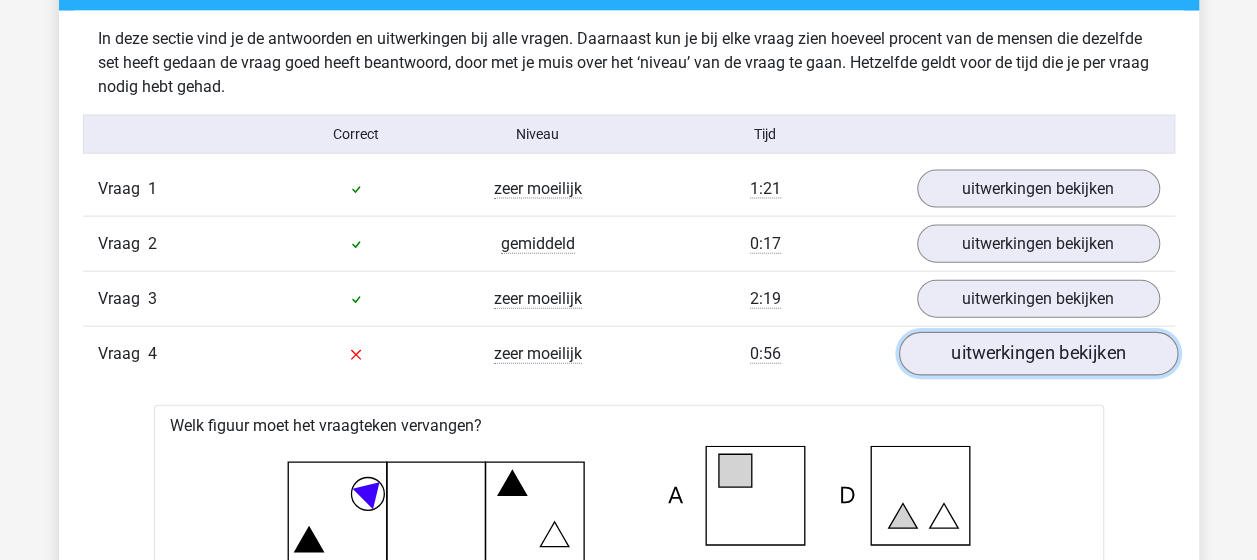 click on "uitwerkingen bekijken" at bounding box center [1037, 354] 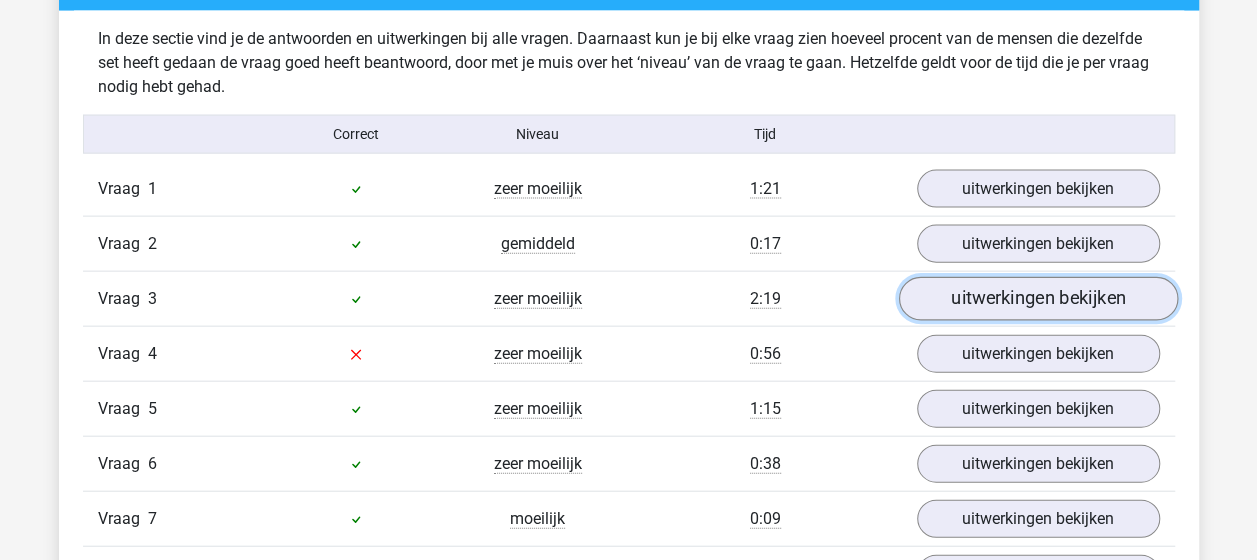 click on "uitwerkingen bekijken" at bounding box center [1037, 299] 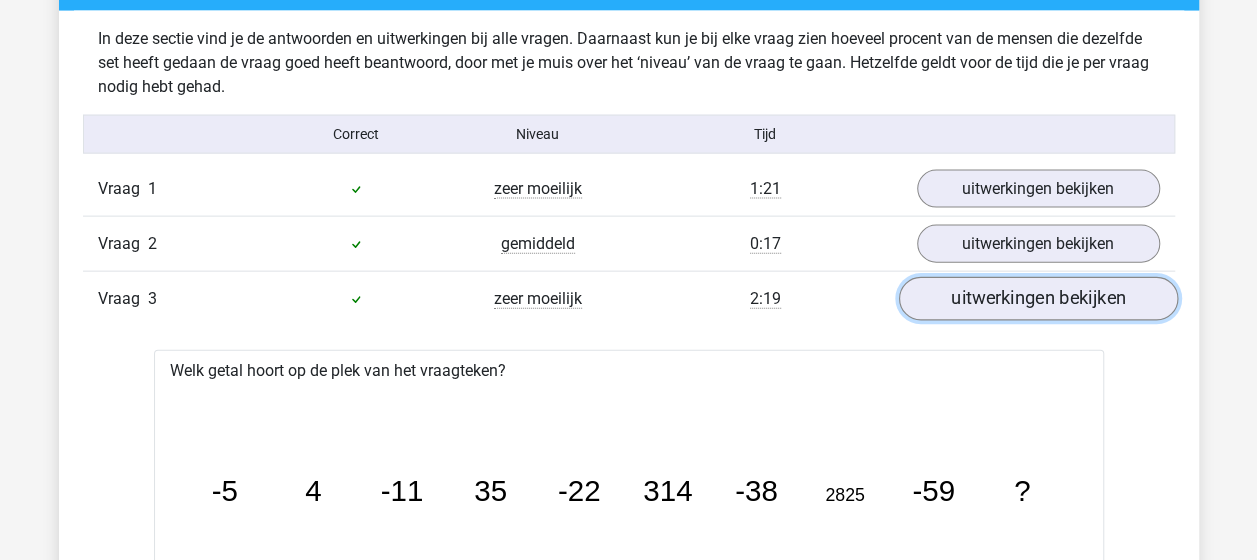 click on "uitwerkingen bekijken" at bounding box center (1037, 299) 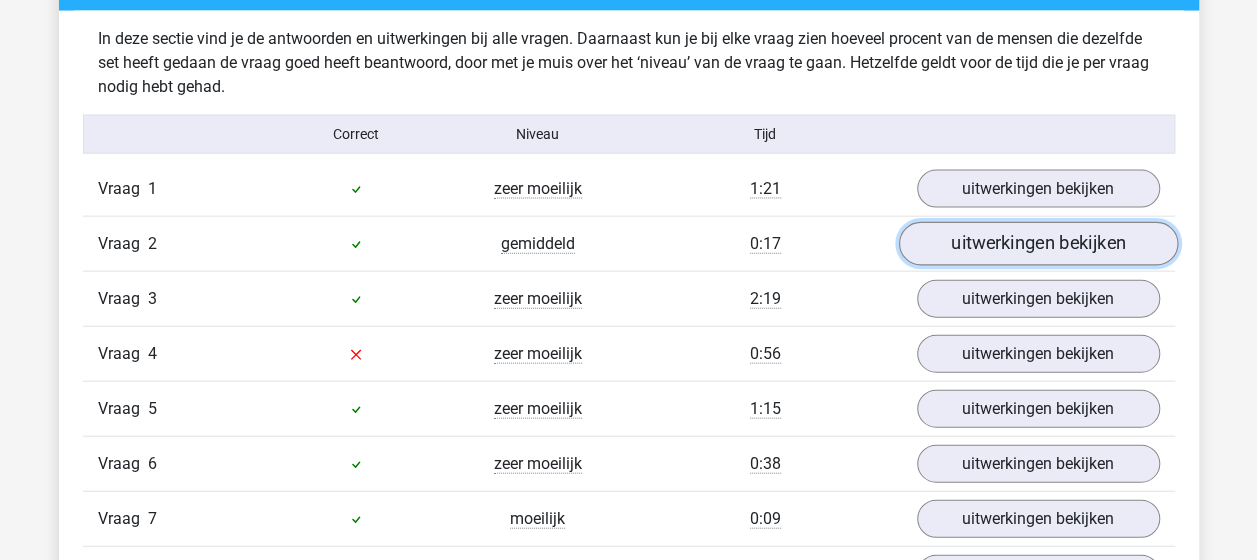 click on "uitwerkingen bekijken" at bounding box center [1037, 244] 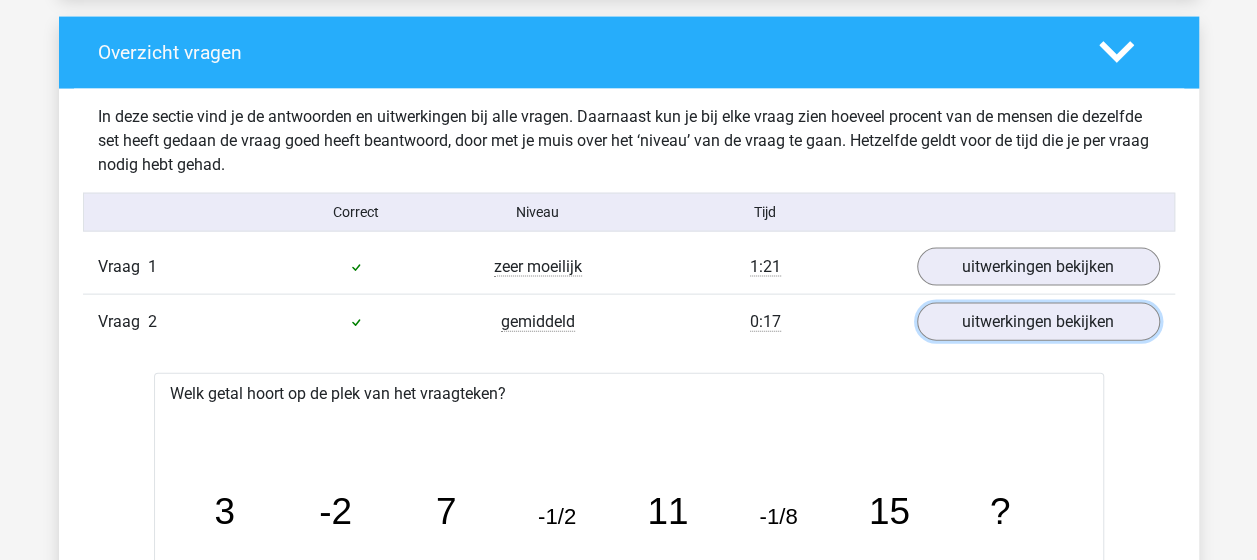 scroll, scrollTop: 2042, scrollLeft: 0, axis: vertical 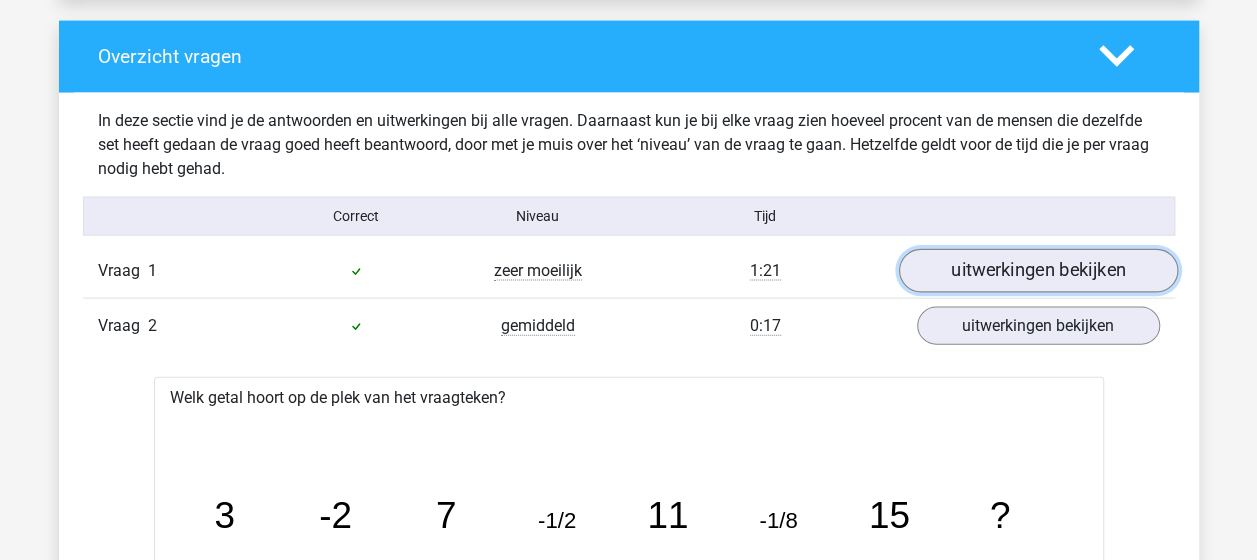 click on "uitwerkingen bekijken" at bounding box center (1037, 271) 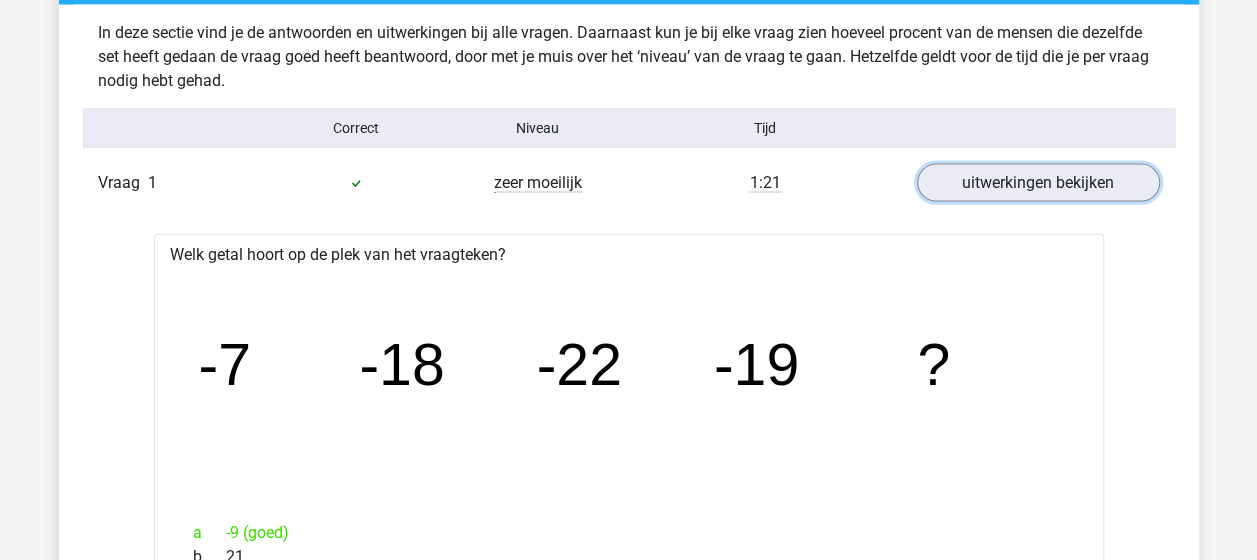 scroll, scrollTop: 2110, scrollLeft: 0, axis: vertical 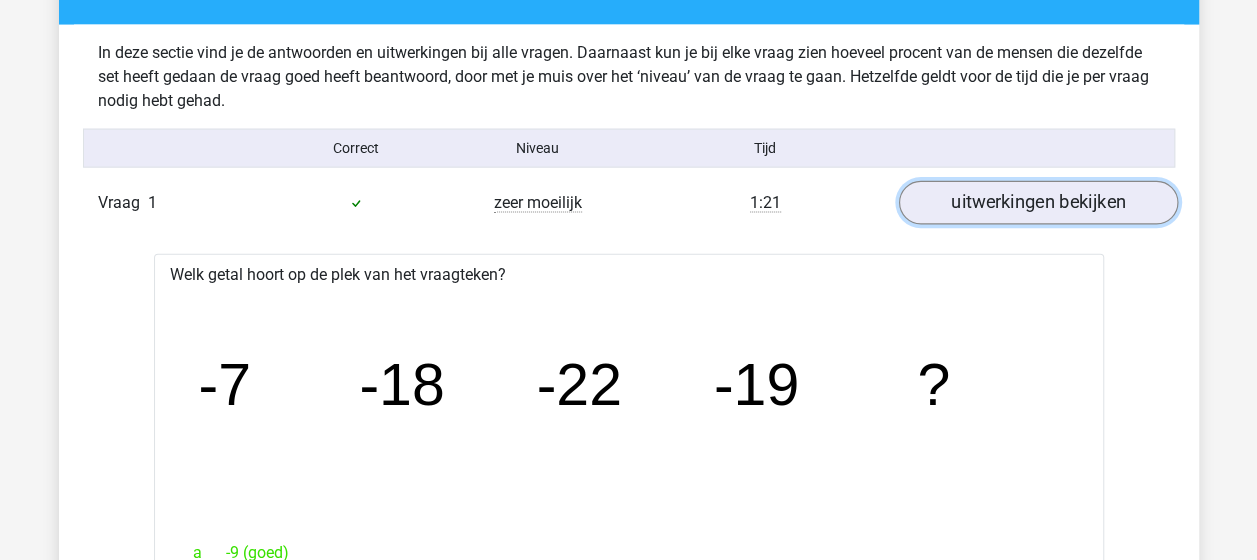click on "uitwerkingen bekijken" at bounding box center [1037, 203] 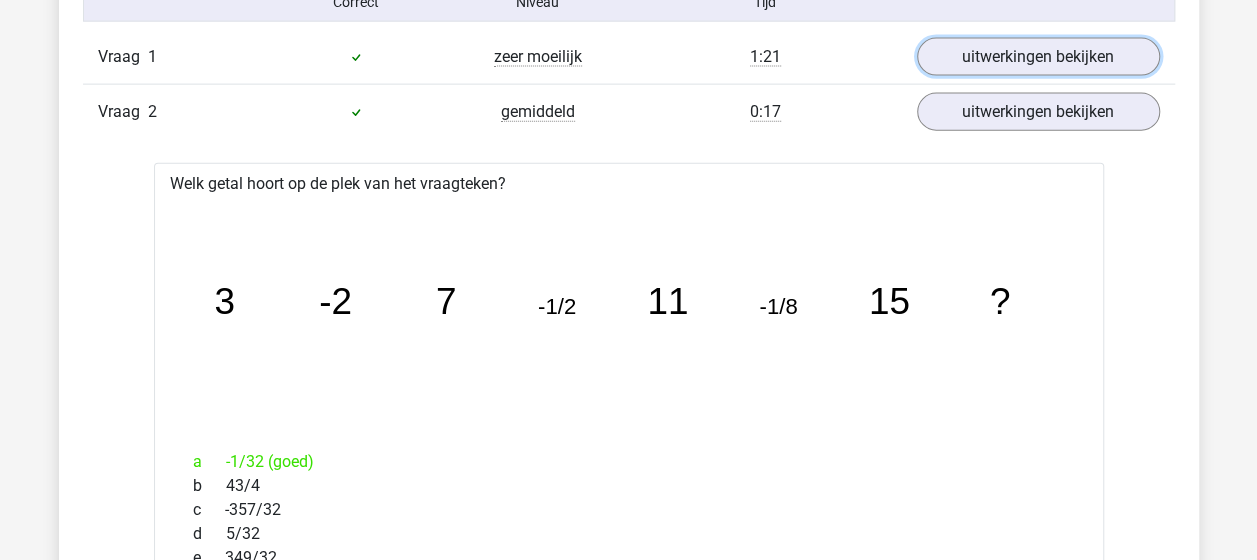 scroll, scrollTop: 2258, scrollLeft: 0, axis: vertical 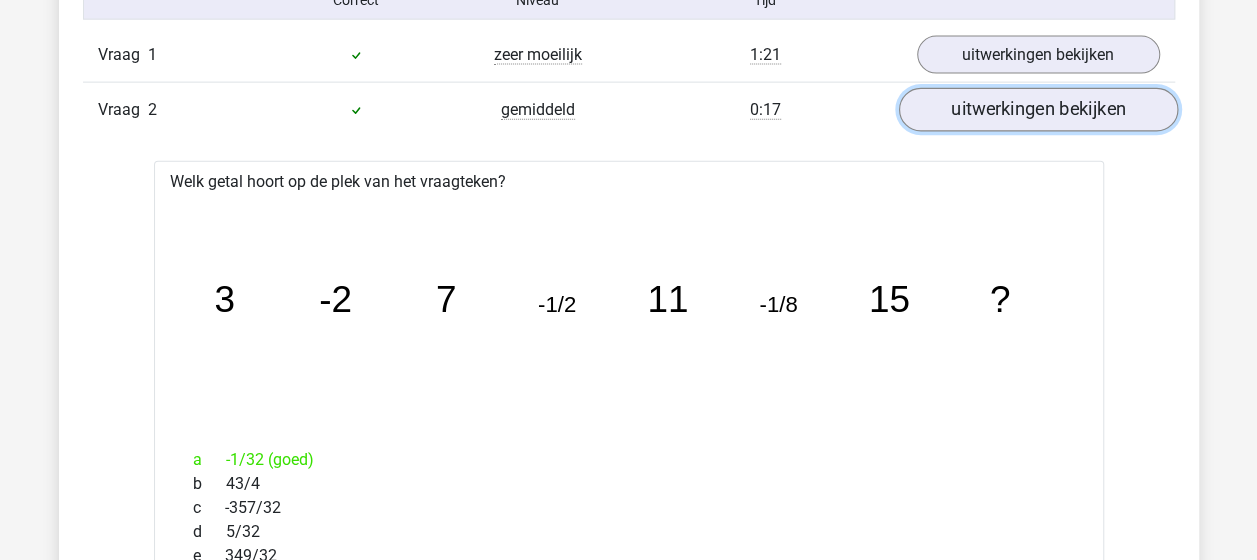 click on "uitwerkingen bekijken" at bounding box center [1037, 110] 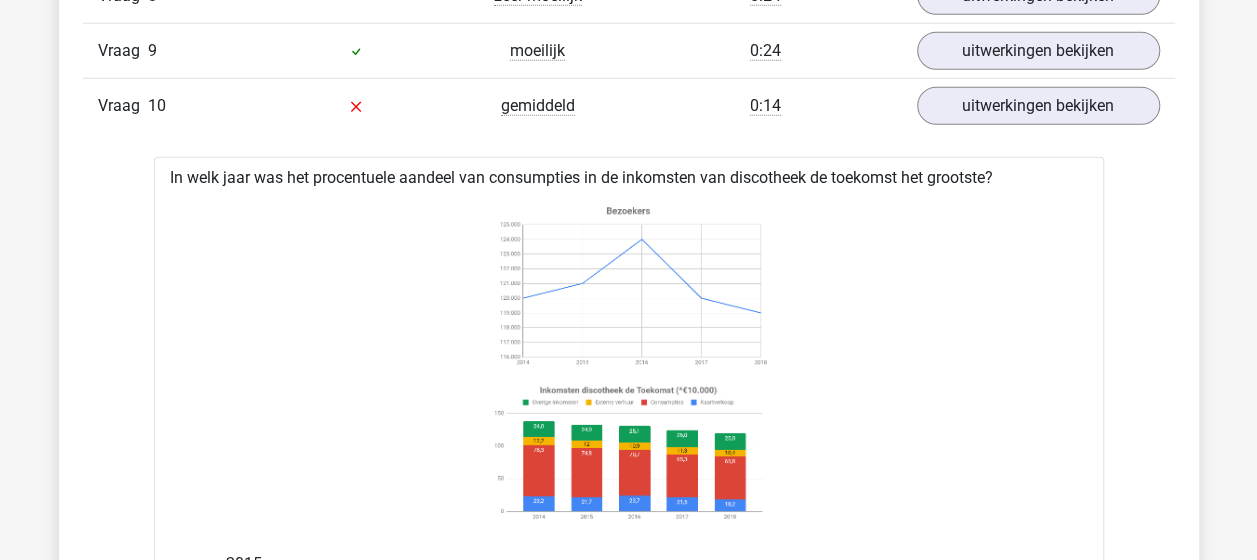 scroll, scrollTop: 2700, scrollLeft: 0, axis: vertical 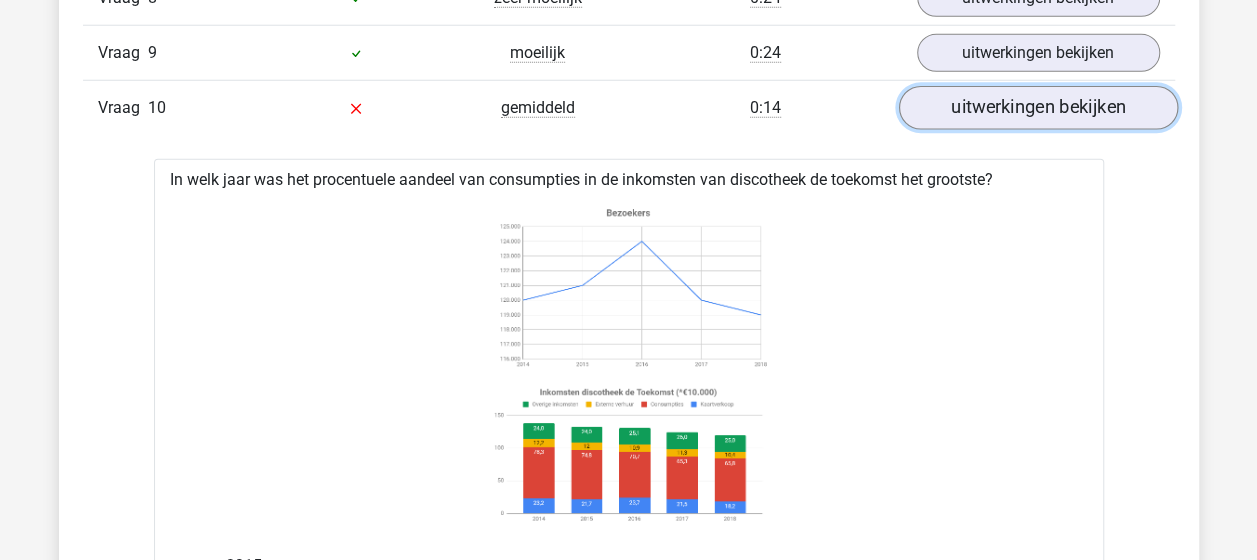 click on "uitwerkingen bekijken" at bounding box center (1037, 108) 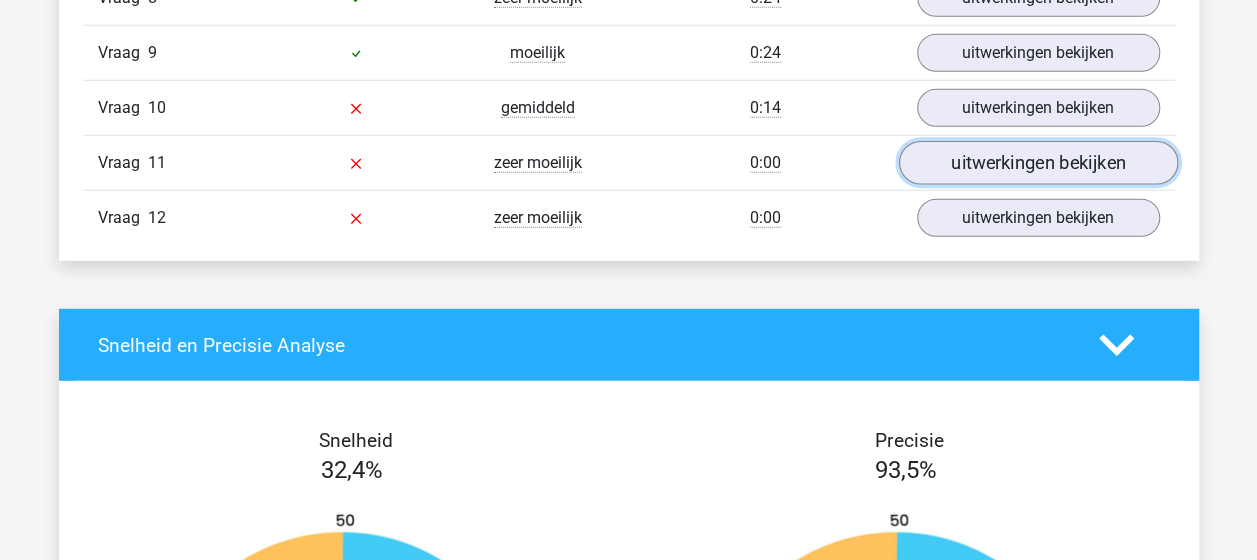 click on "uitwerkingen bekijken" at bounding box center [1037, 163] 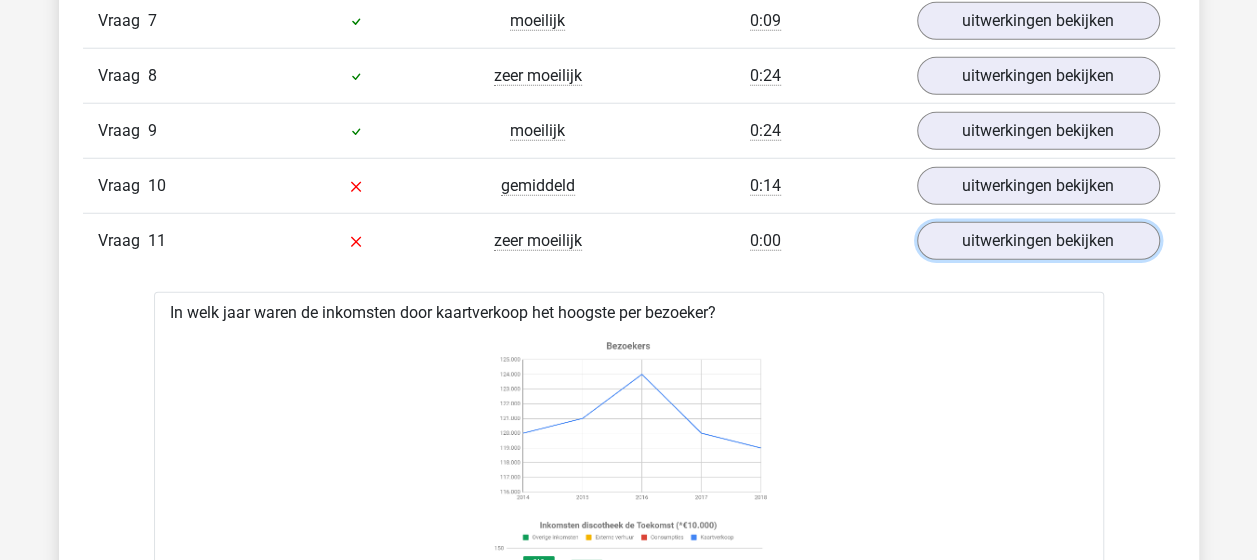 scroll, scrollTop: 2620, scrollLeft: 0, axis: vertical 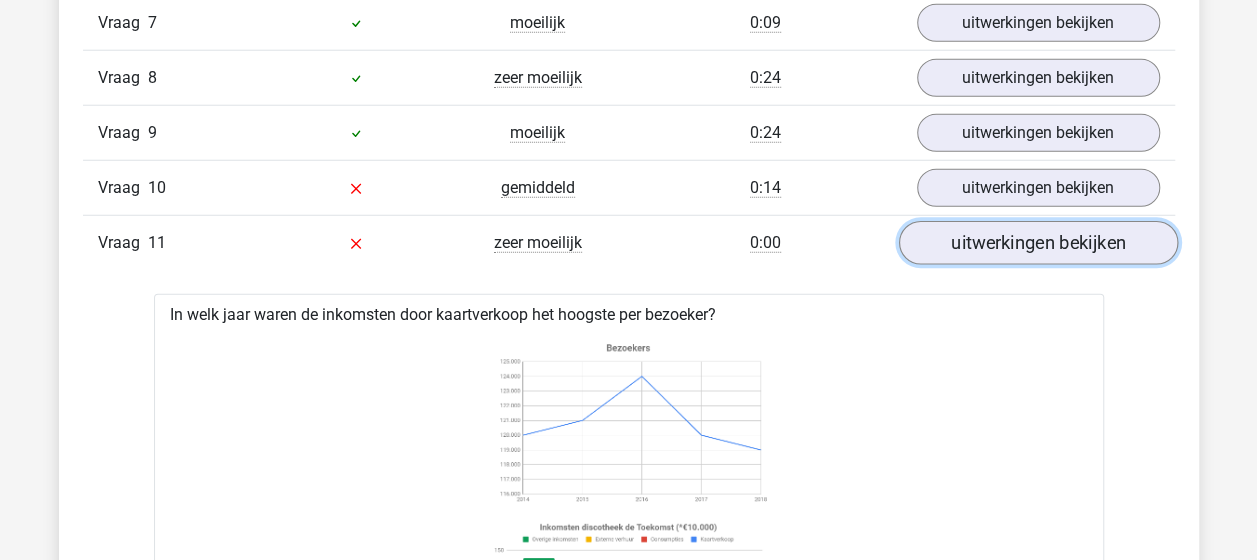 click on "uitwerkingen bekijken" at bounding box center (1037, 243) 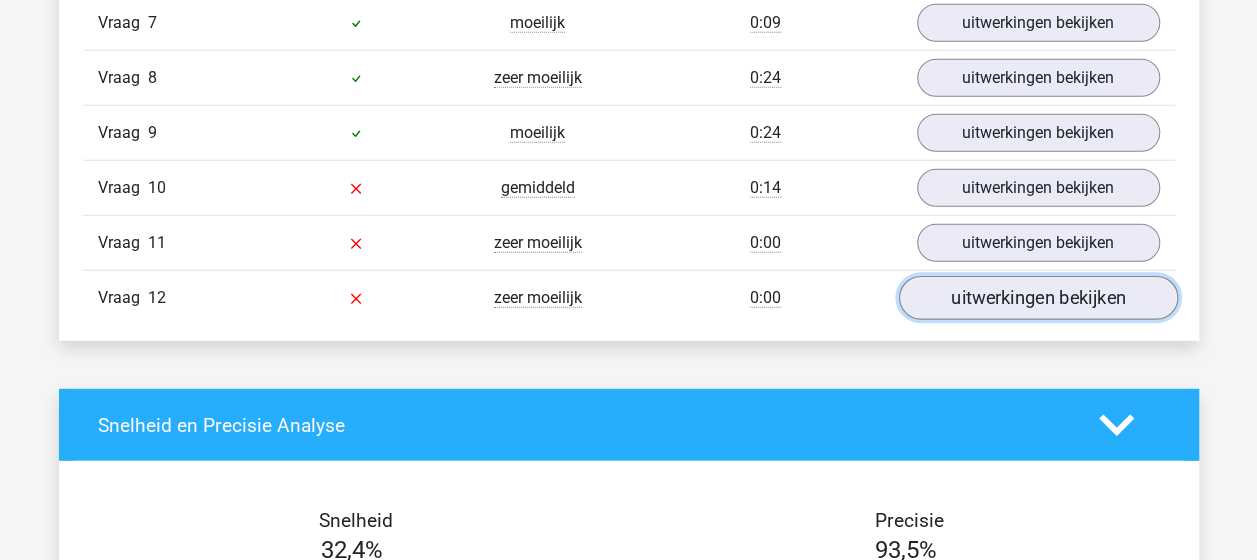 click on "uitwerkingen bekijken" at bounding box center (1037, 298) 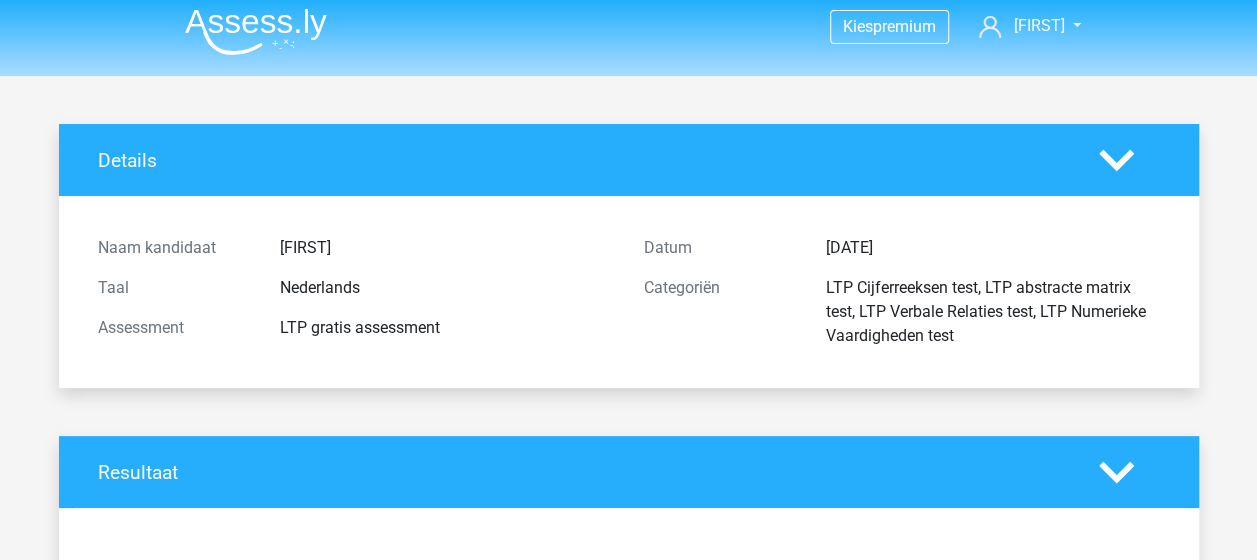 scroll, scrollTop: 0, scrollLeft: 0, axis: both 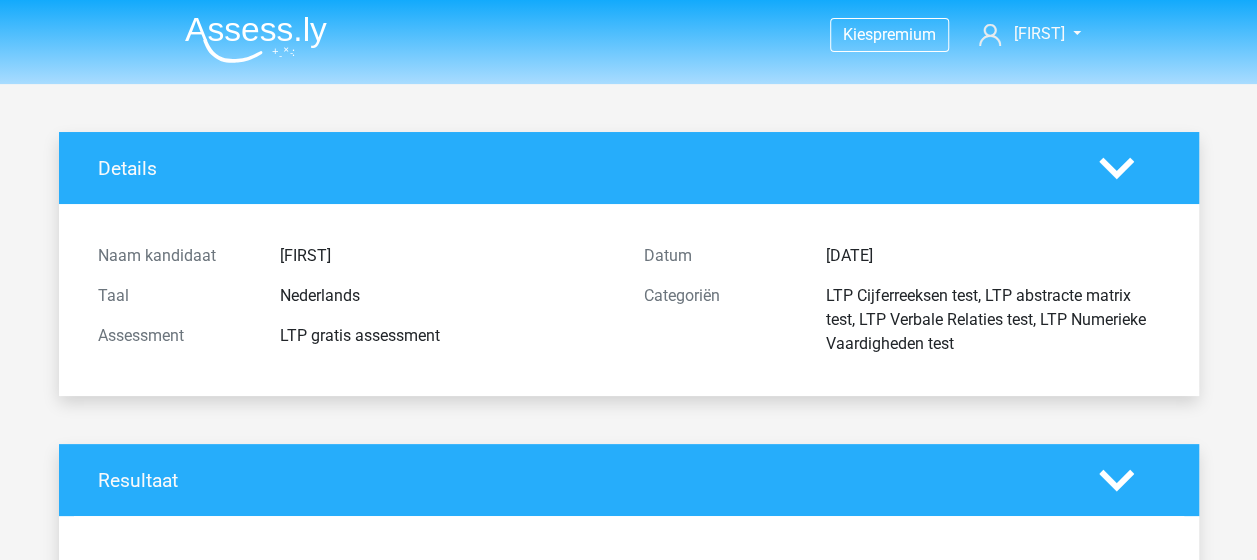 click on "Resultaat" at bounding box center (629, 480) 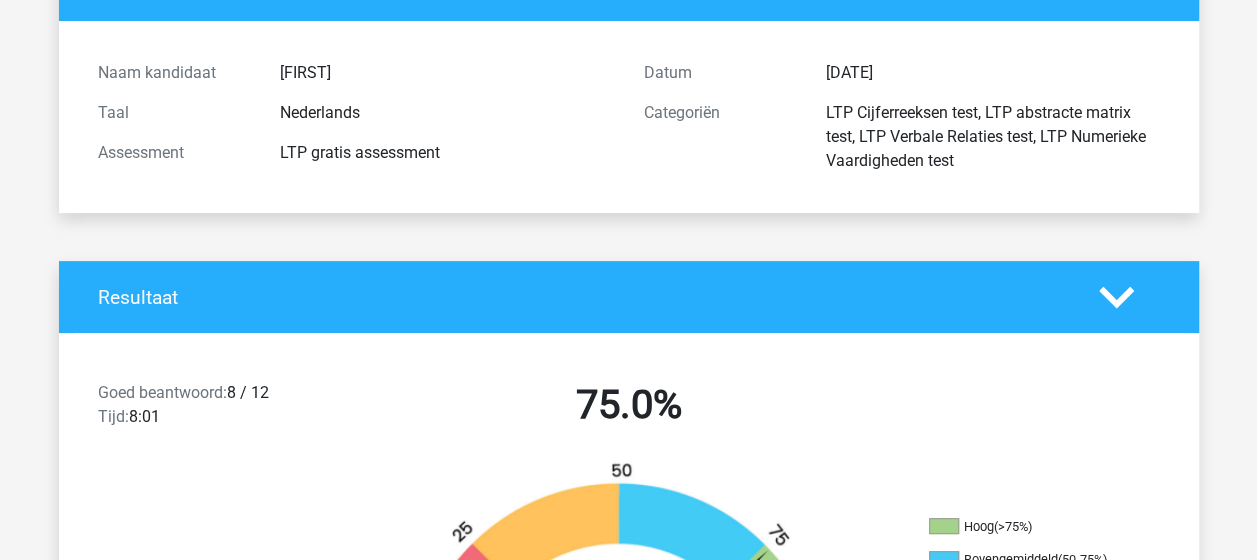scroll, scrollTop: 0, scrollLeft: 0, axis: both 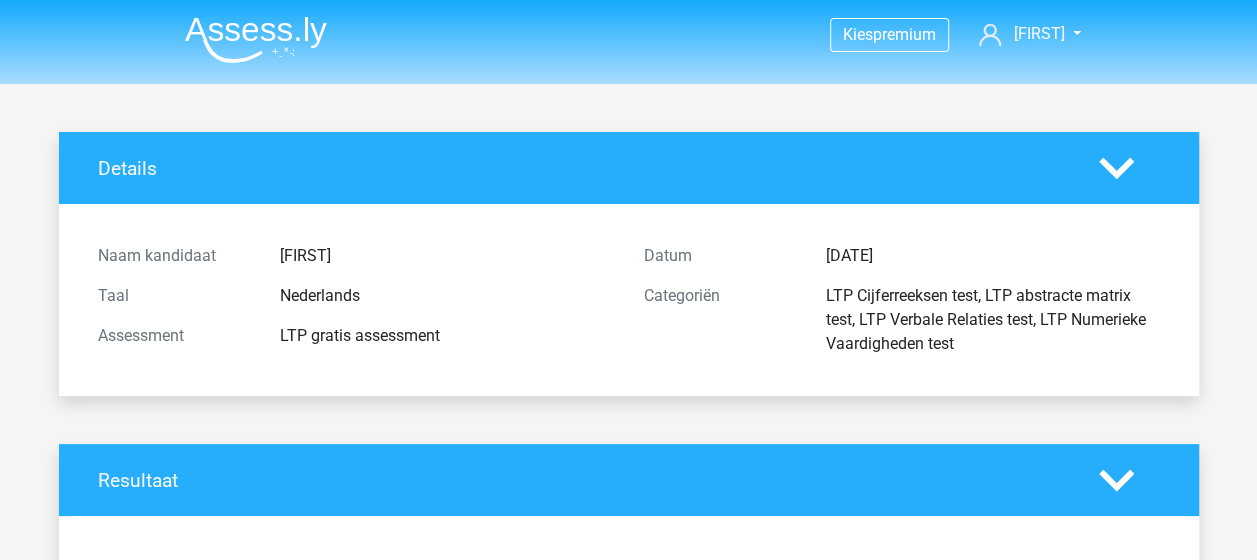 click at bounding box center (256, 39) 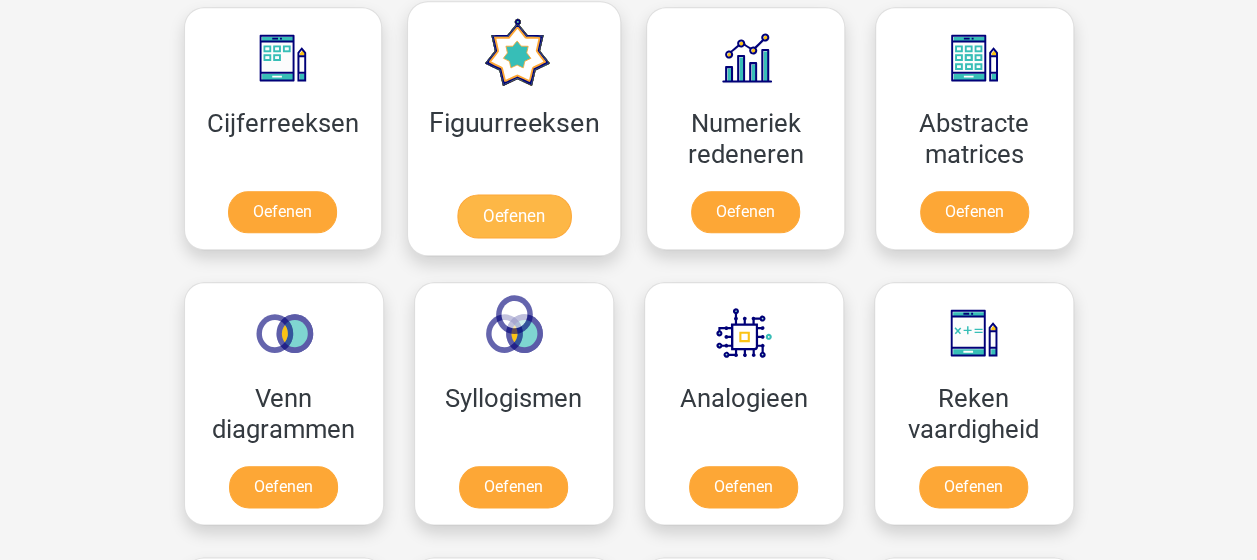 scroll, scrollTop: 932, scrollLeft: 0, axis: vertical 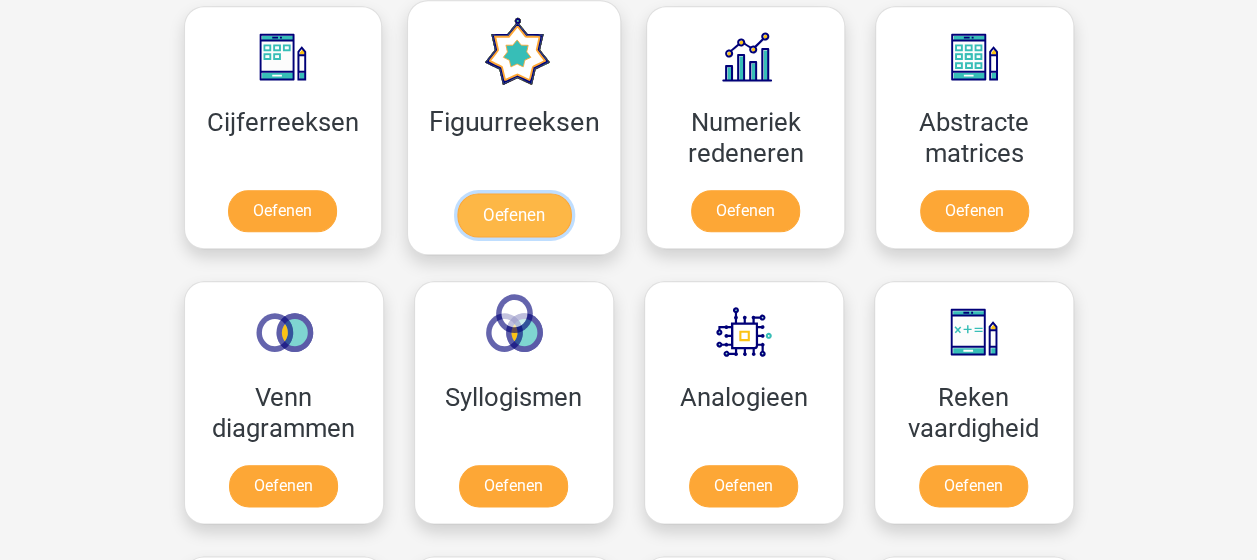click on "Oefenen" at bounding box center [514, 215] 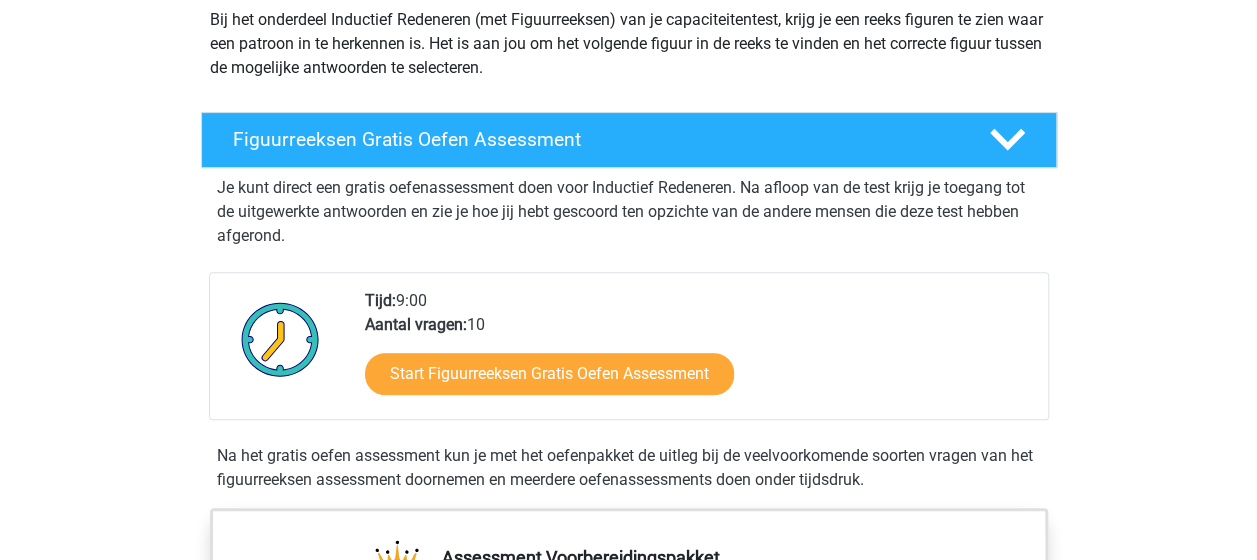 scroll, scrollTop: 240, scrollLeft: 0, axis: vertical 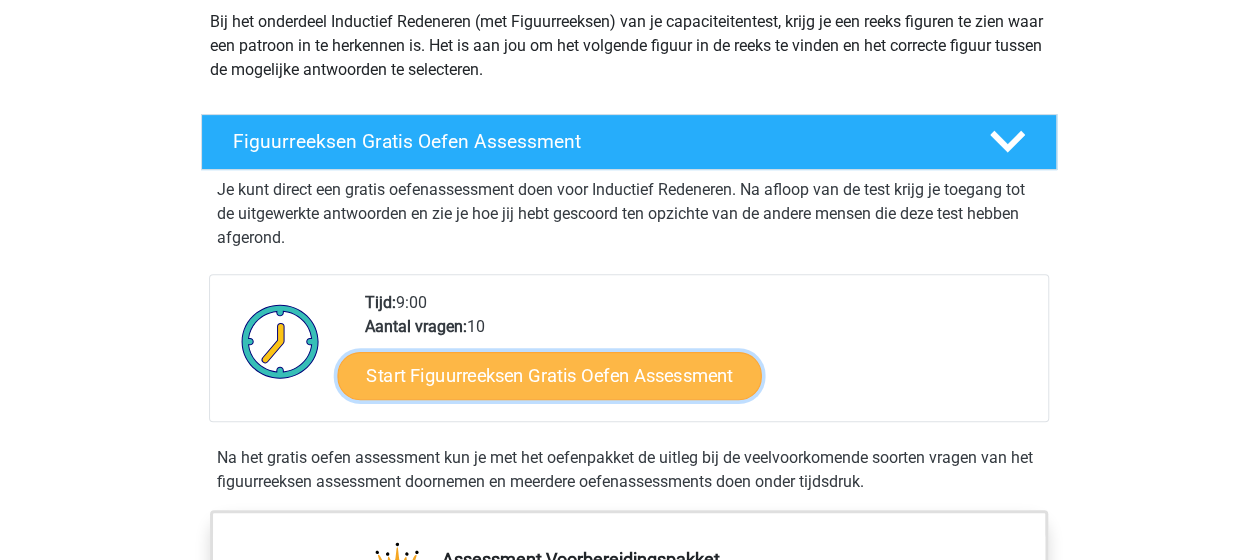click on "Start Figuurreeksen
Gratis Oefen Assessment" at bounding box center [549, 375] 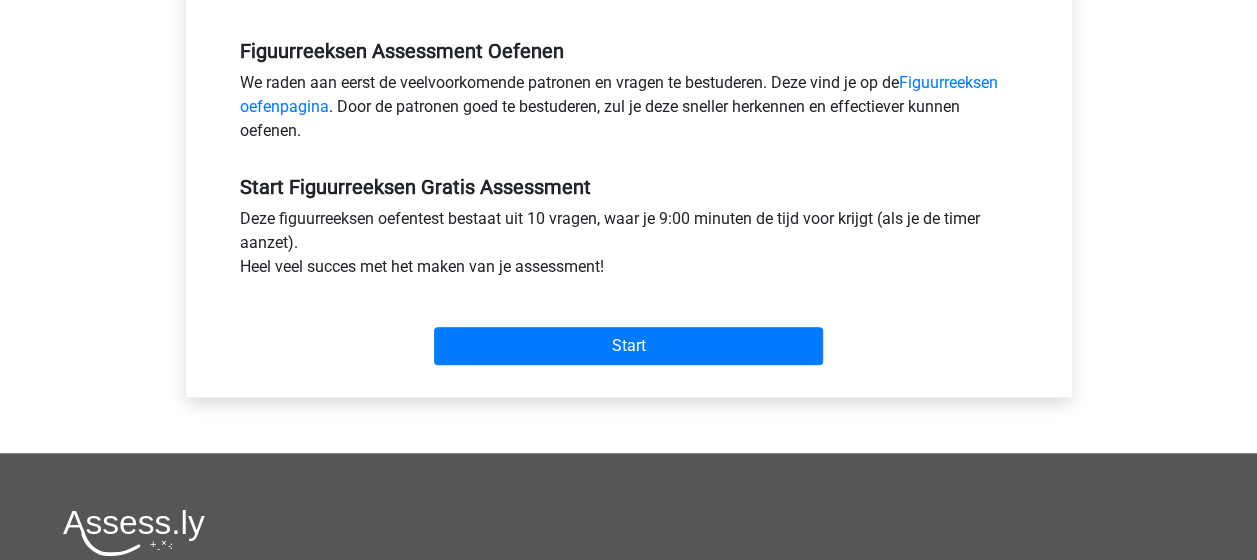 scroll, scrollTop: 603, scrollLeft: 0, axis: vertical 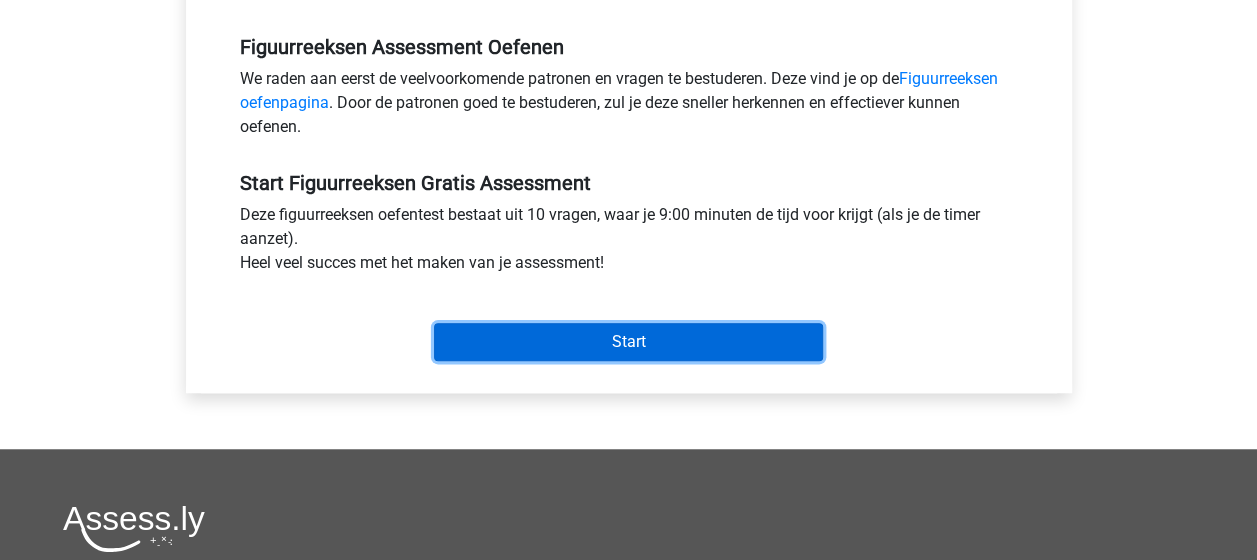 click on "Start" at bounding box center [628, 342] 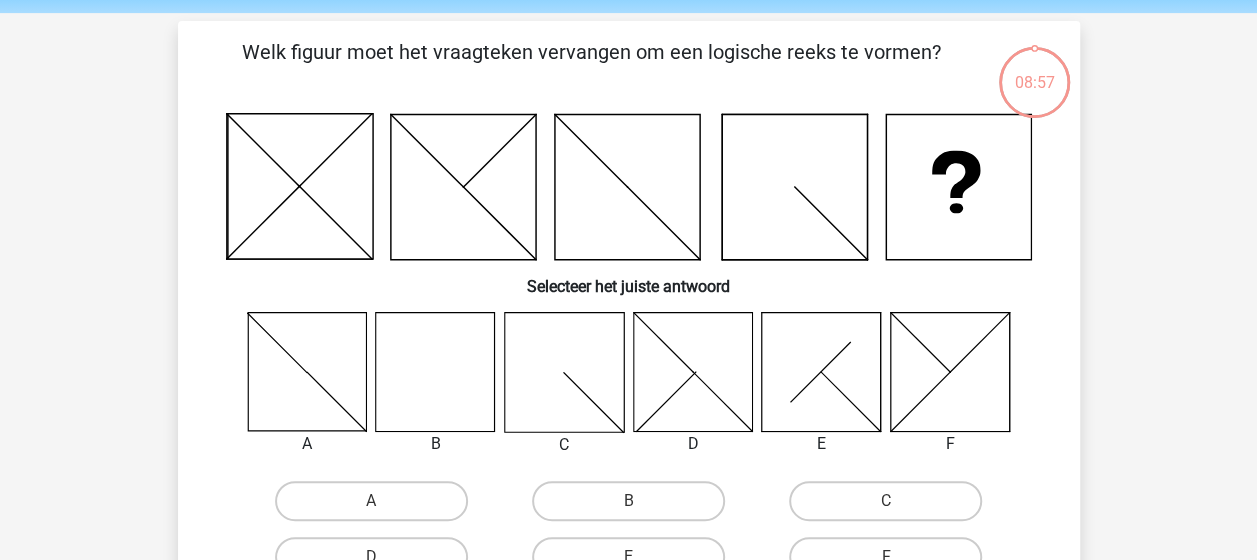scroll, scrollTop: 72, scrollLeft: 0, axis: vertical 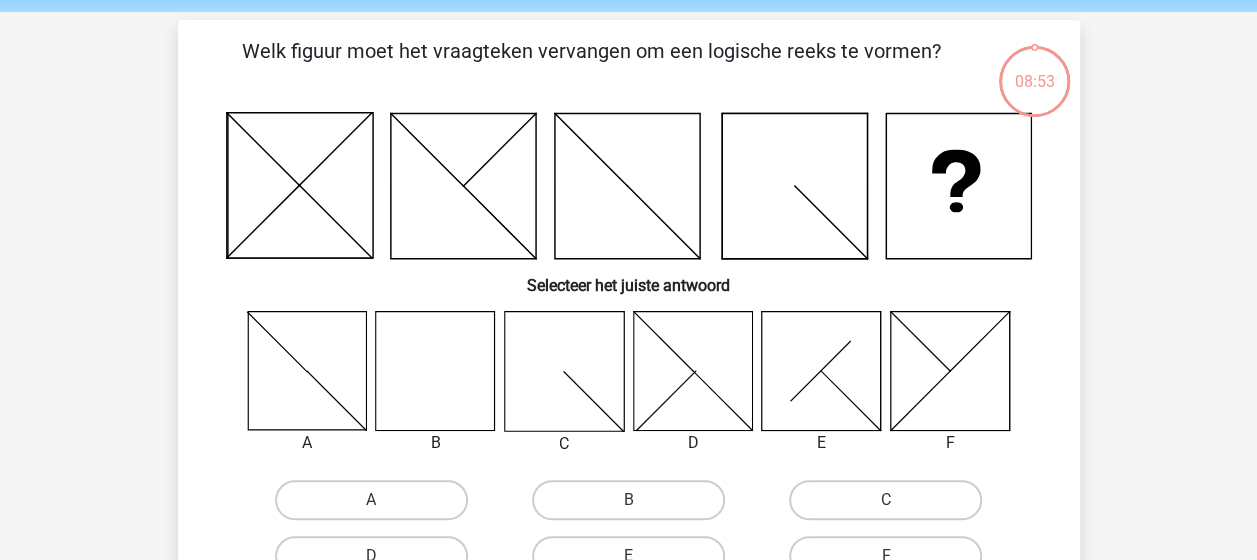 click 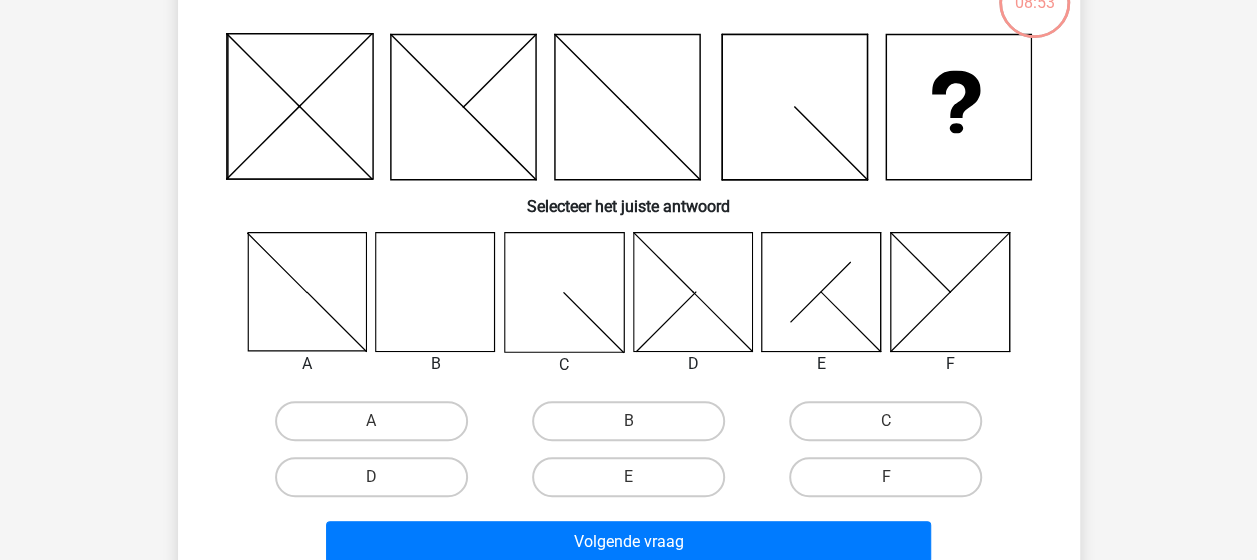 scroll, scrollTop: 156, scrollLeft: 0, axis: vertical 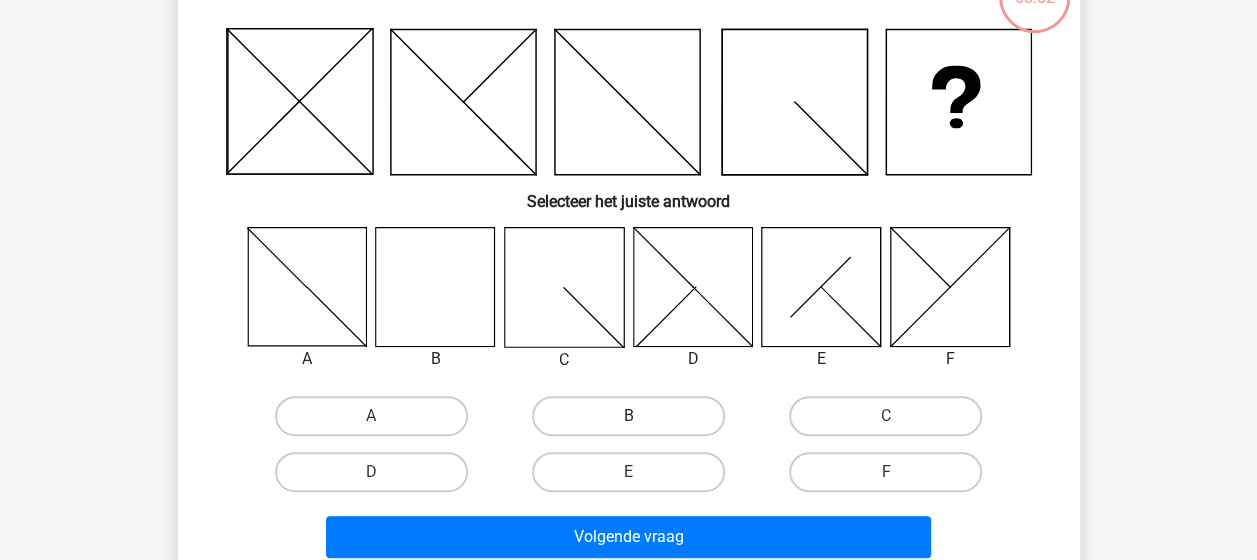 click on "B" at bounding box center [628, 416] 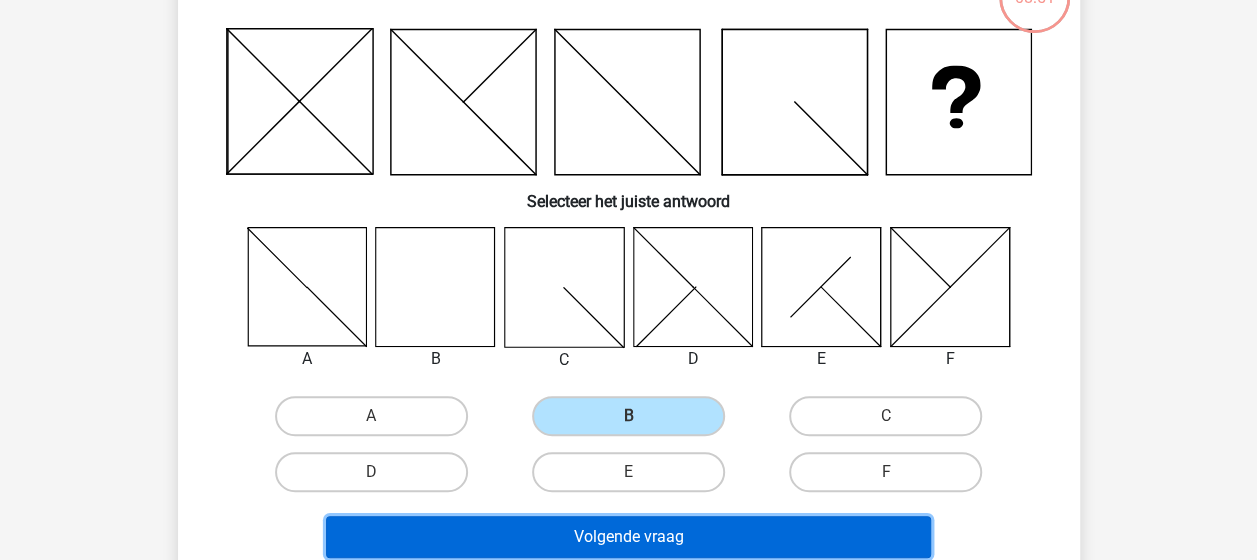 click on "Volgende vraag" at bounding box center (628, 537) 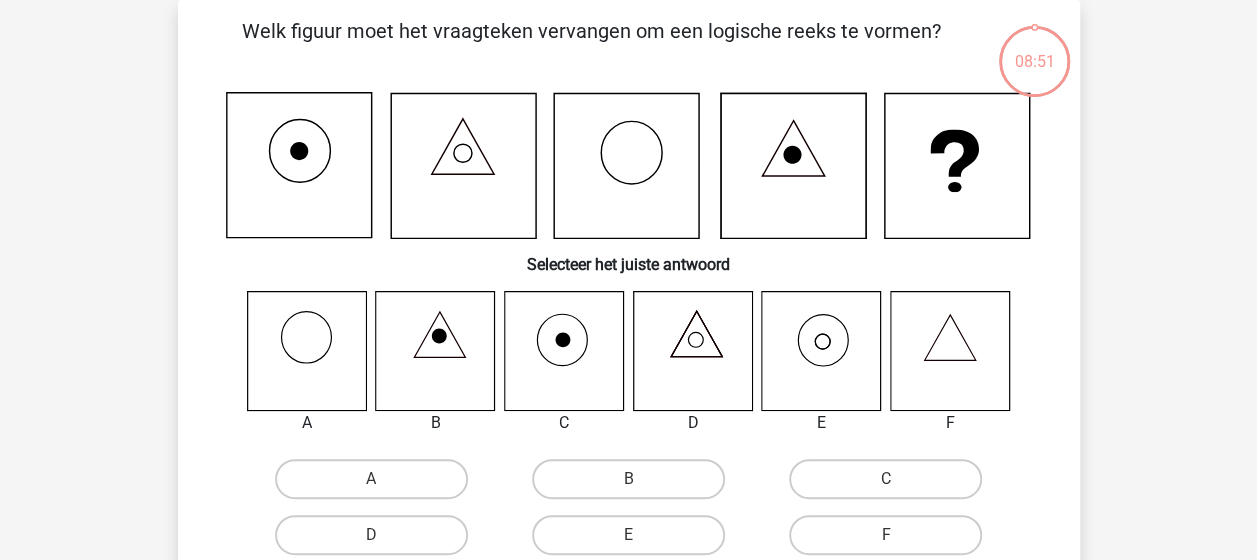 scroll, scrollTop: 0, scrollLeft: 0, axis: both 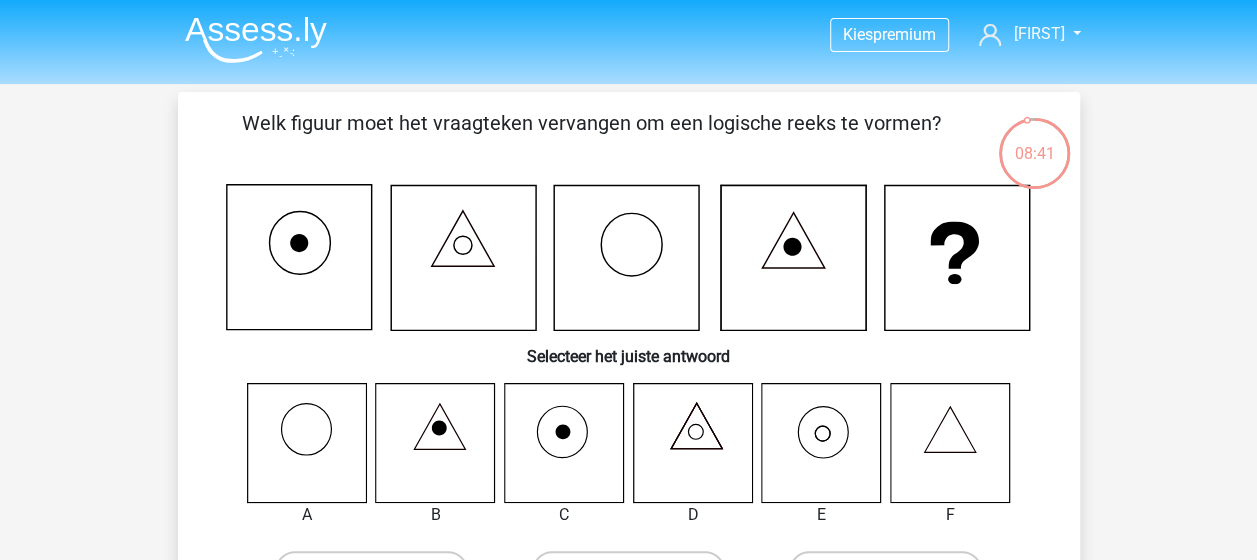 click 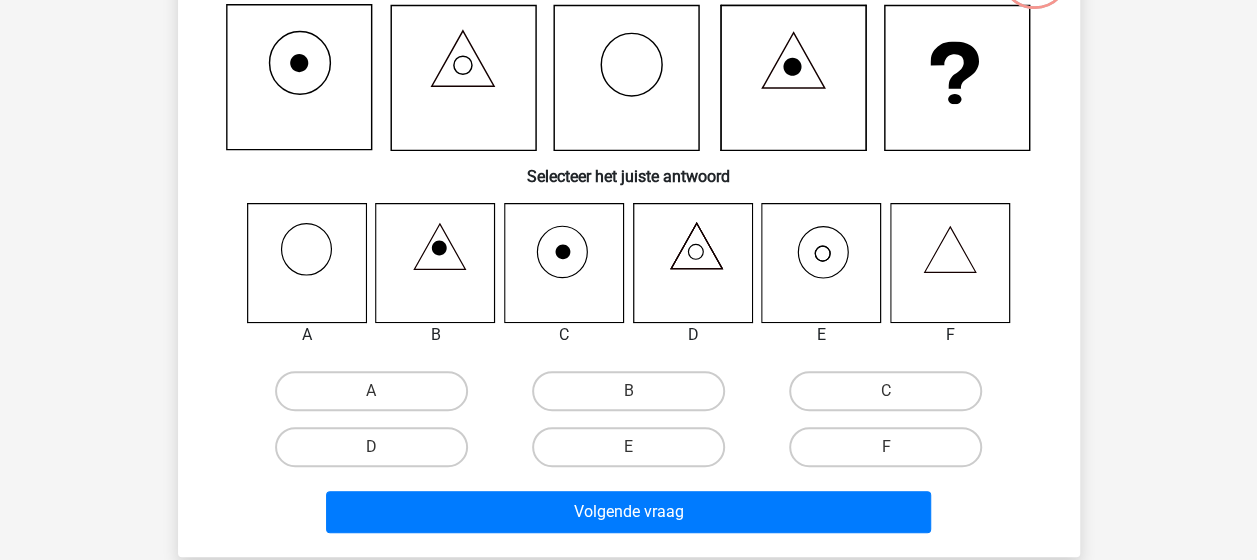 scroll, scrollTop: 181, scrollLeft: 0, axis: vertical 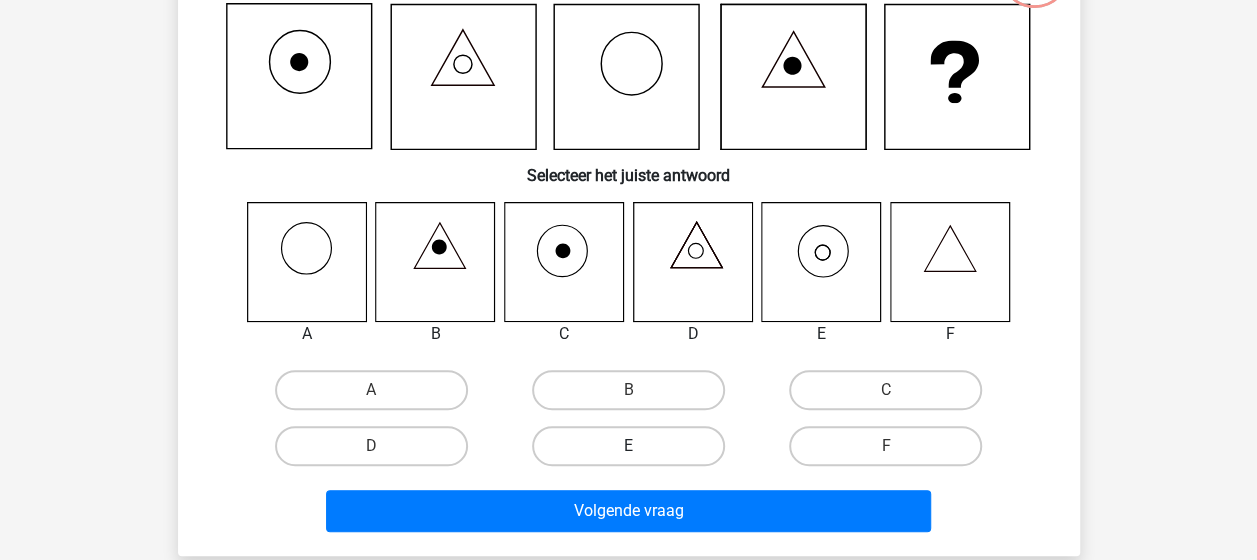 click on "E" at bounding box center (628, 446) 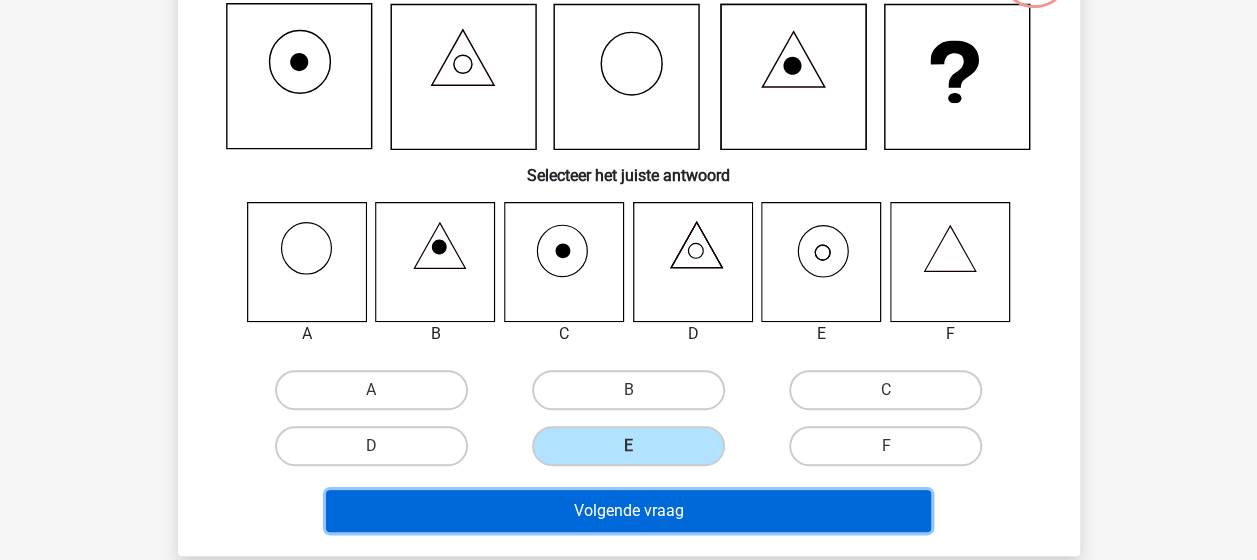 click on "Volgende vraag" at bounding box center (628, 511) 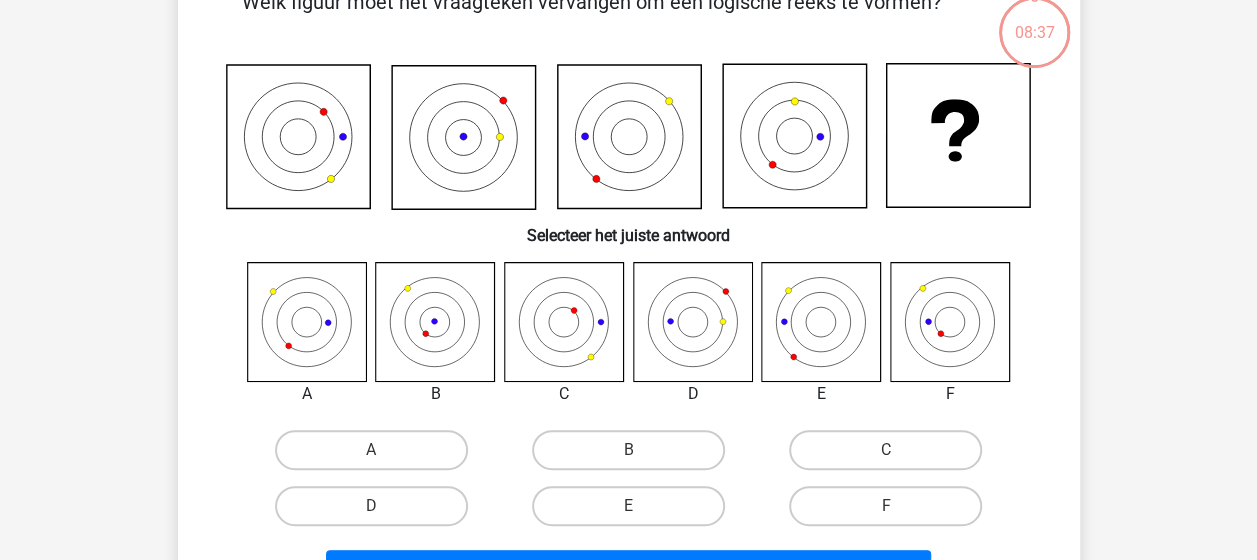 scroll, scrollTop: 92, scrollLeft: 0, axis: vertical 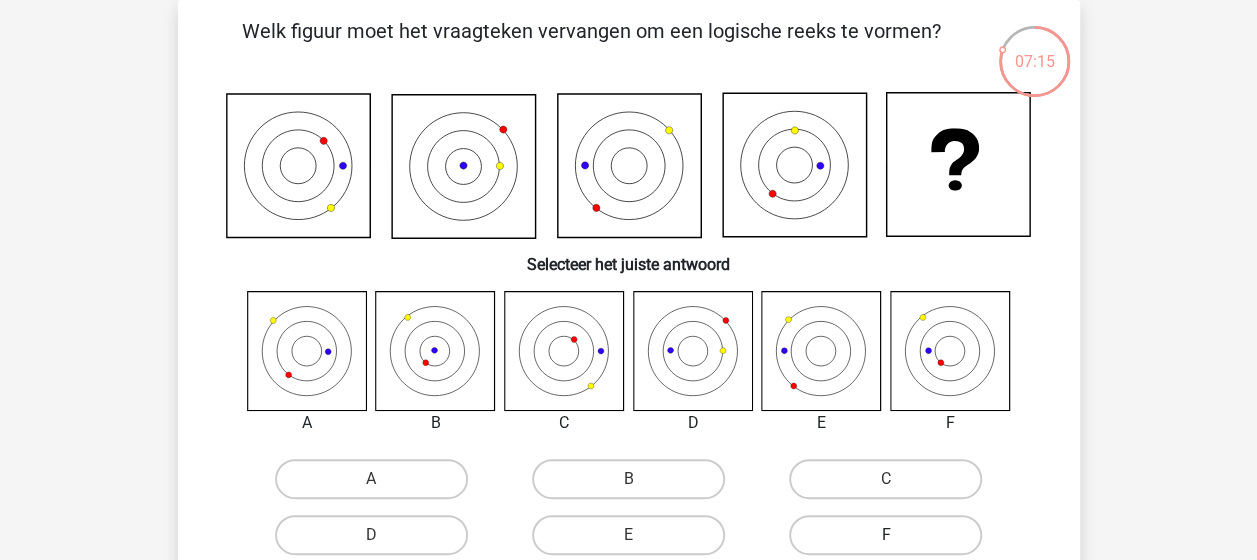click on "F" at bounding box center [885, 535] 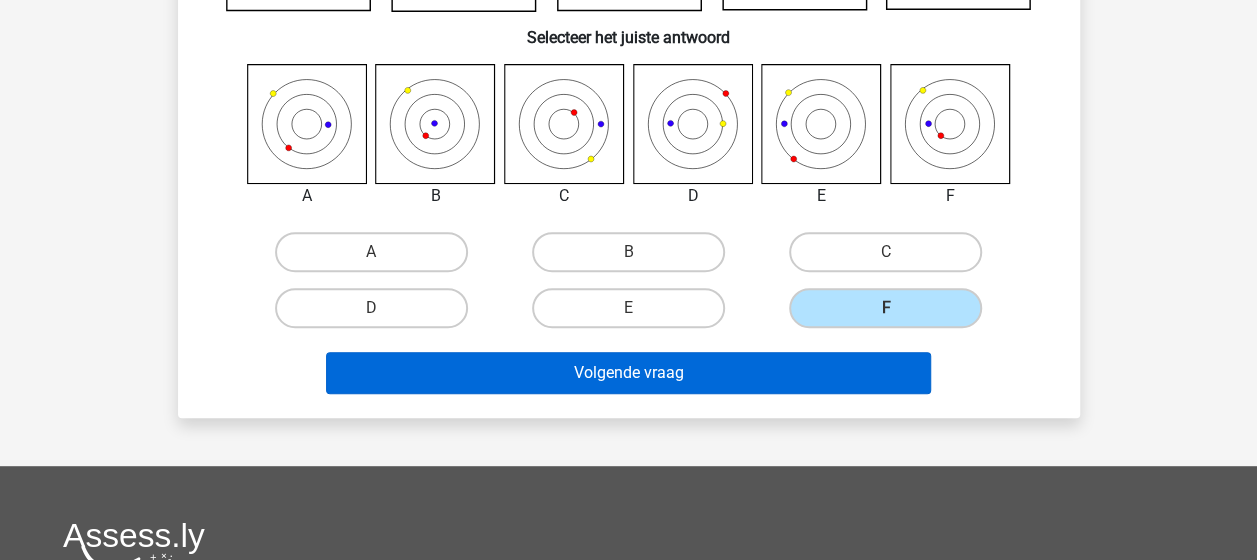 scroll, scrollTop: 320, scrollLeft: 0, axis: vertical 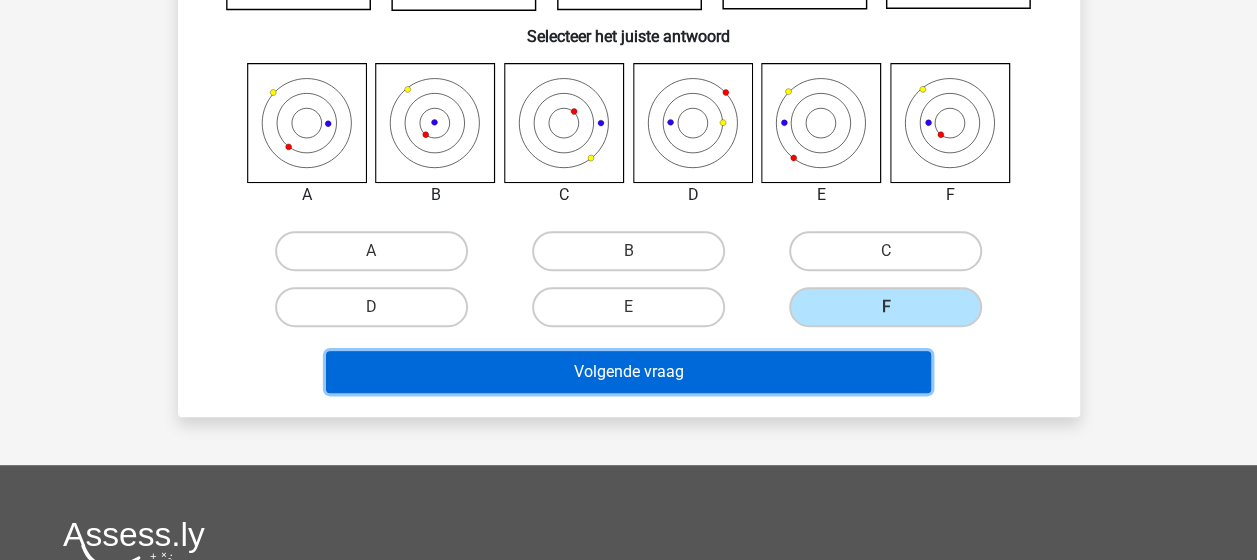 click on "Volgende vraag" at bounding box center (628, 372) 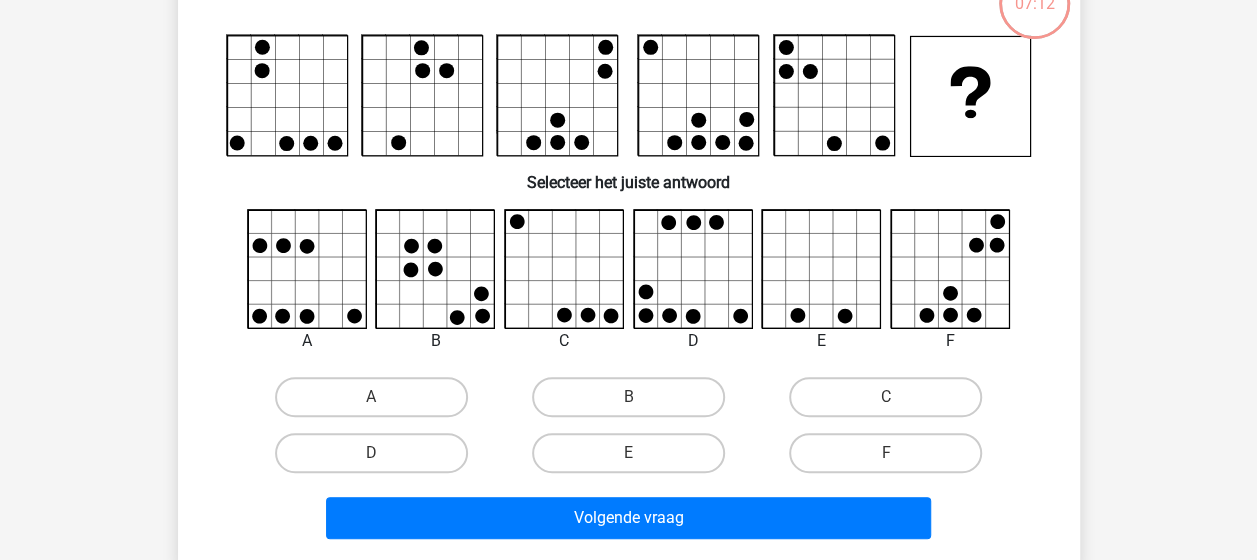 scroll, scrollTop: 92, scrollLeft: 0, axis: vertical 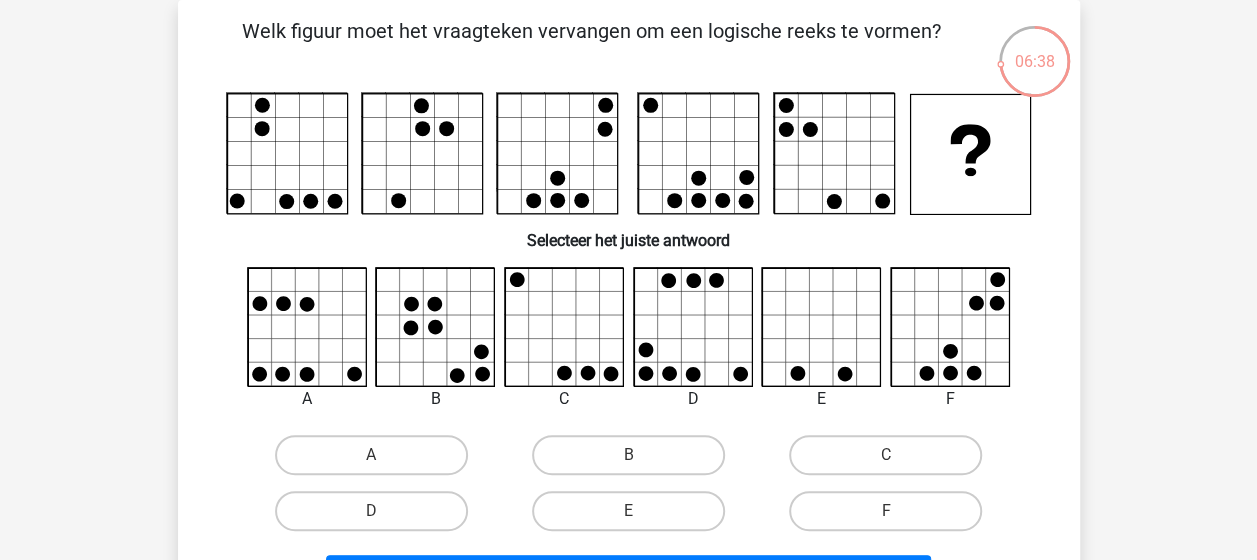 drag, startPoint x: 313, startPoint y: 174, endPoint x: 313, endPoint y: 112, distance: 62 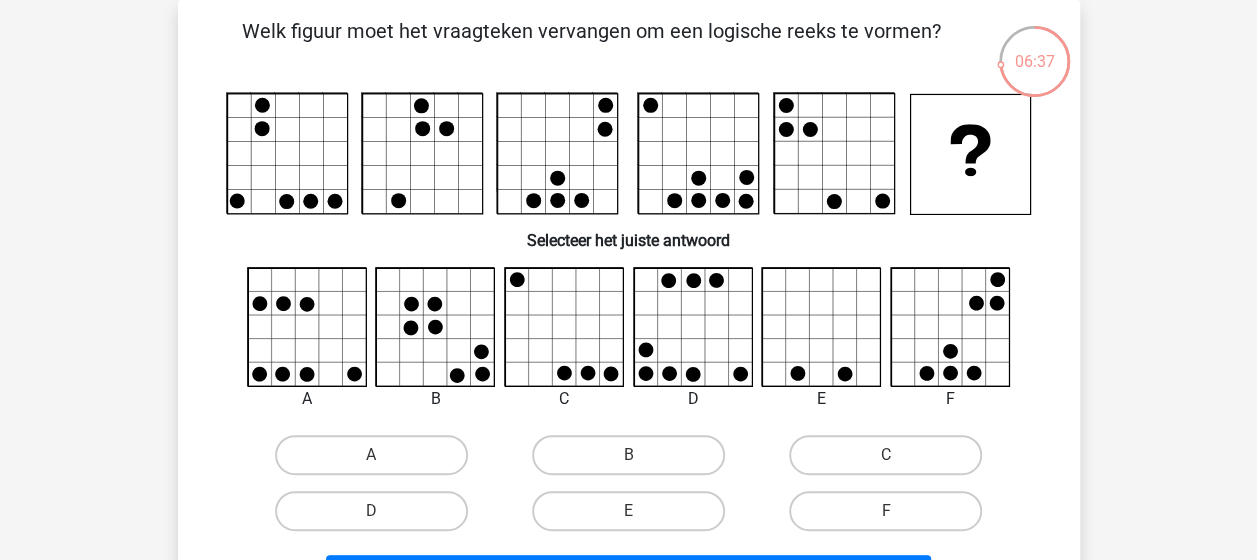 click on "Selecteer het juiste antwoord" at bounding box center (629, 232) 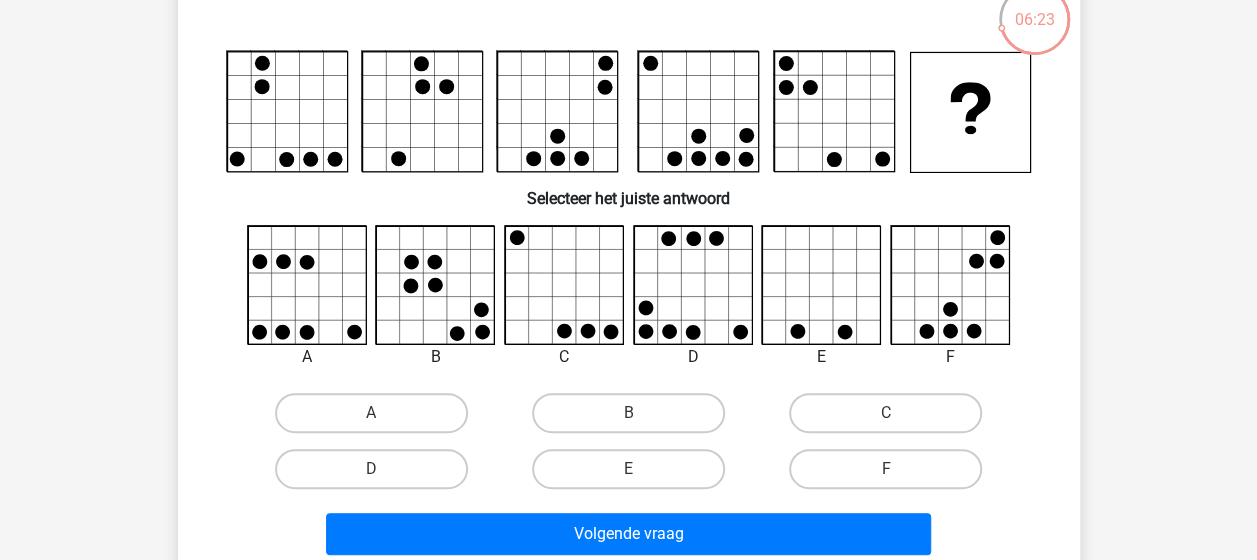 scroll, scrollTop: 168, scrollLeft: 0, axis: vertical 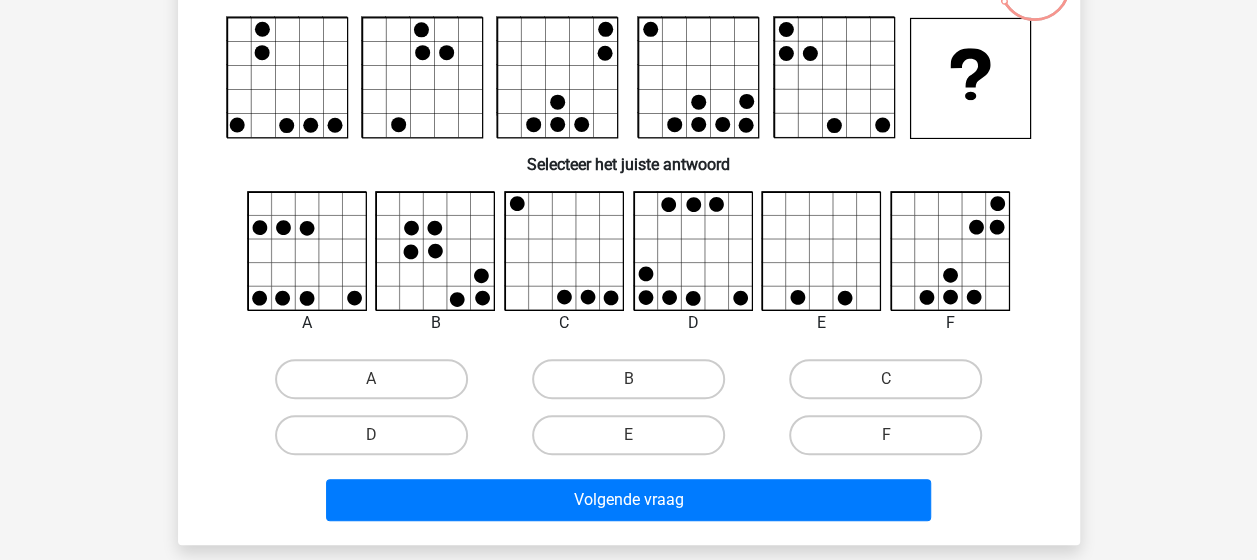 click on "D" at bounding box center [377, 441] 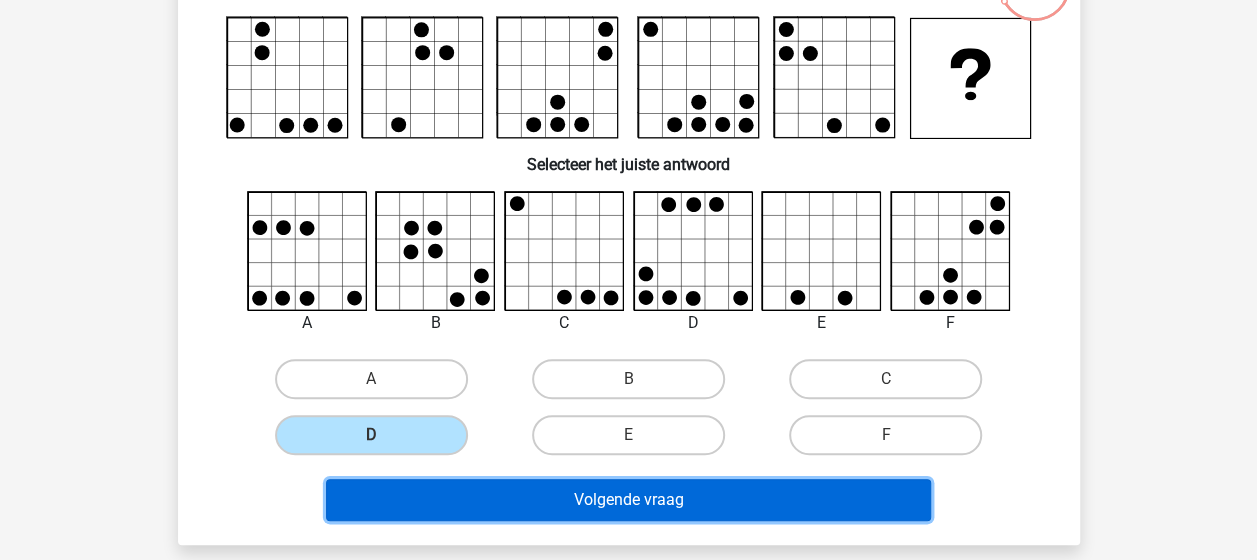 click on "Volgende vraag" at bounding box center (628, 500) 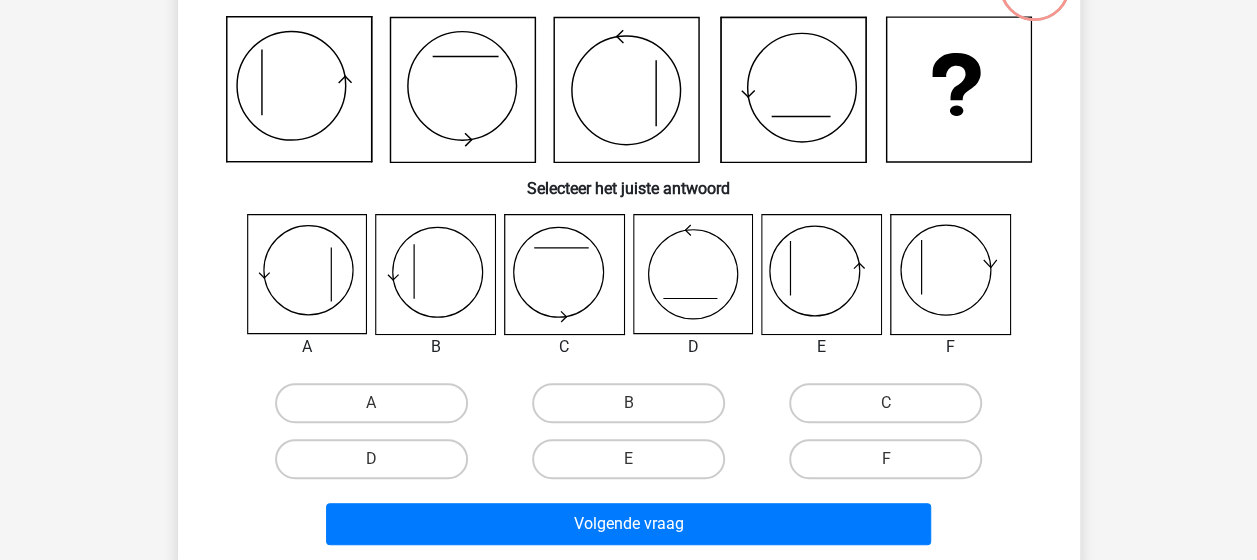 scroll, scrollTop: 92, scrollLeft: 0, axis: vertical 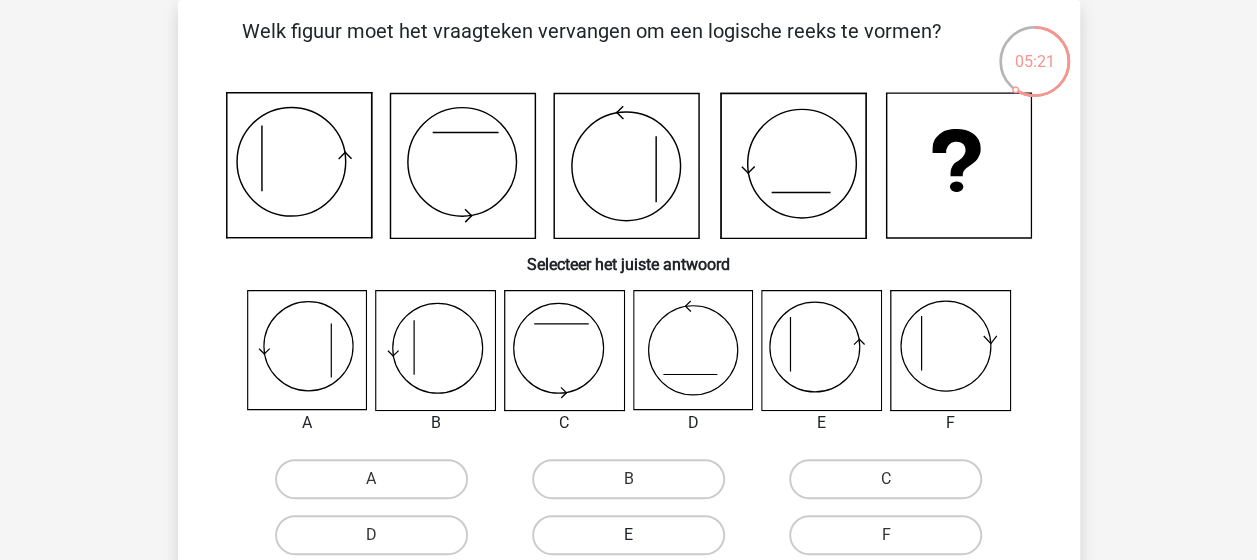 click on "E" at bounding box center (628, 535) 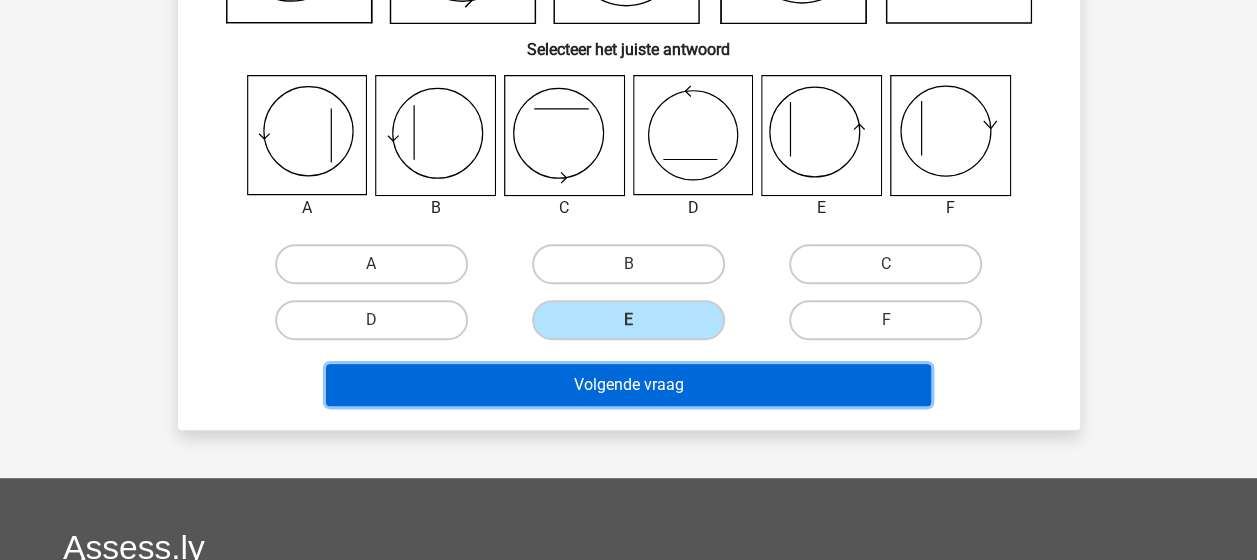 click on "Volgende vraag" at bounding box center (628, 385) 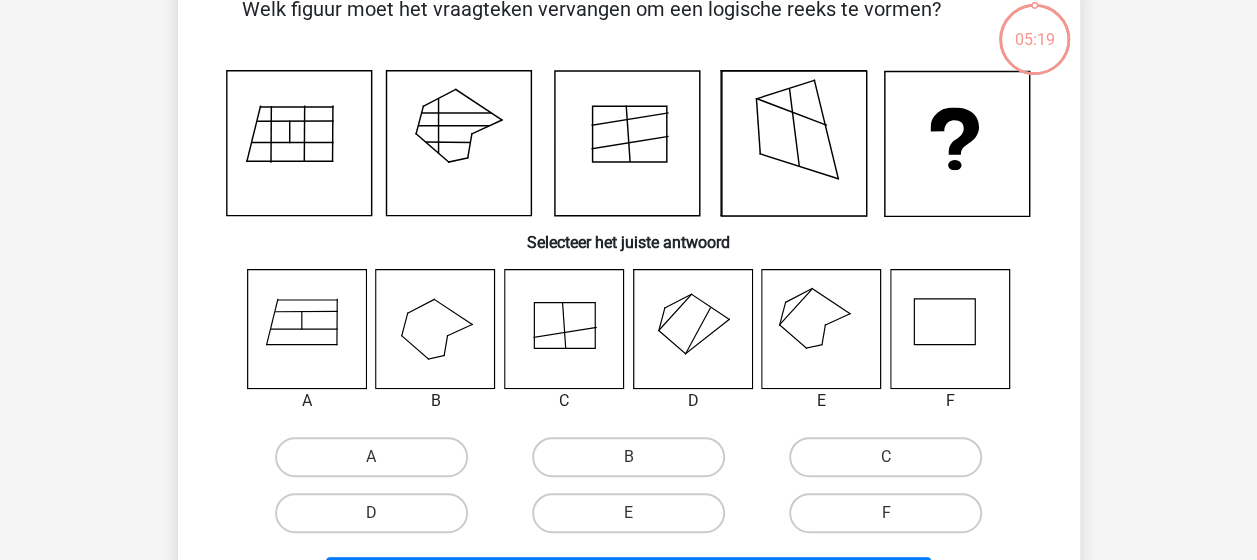 scroll, scrollTop: 92, scrollLeft: 0, axis: vertical 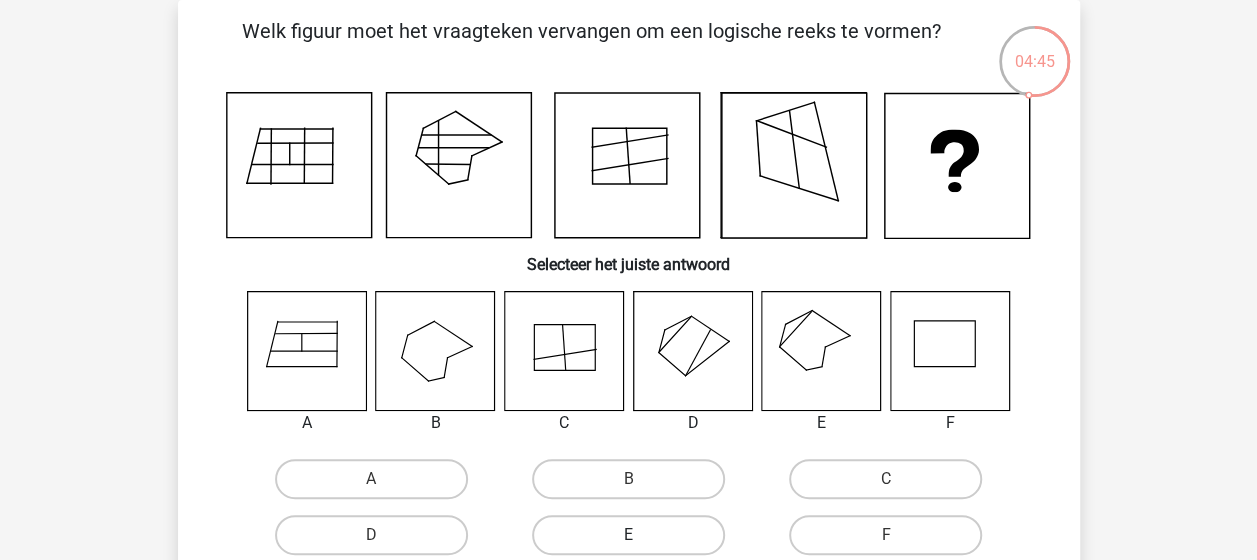 click on "E" at bounding box center [628, 535] 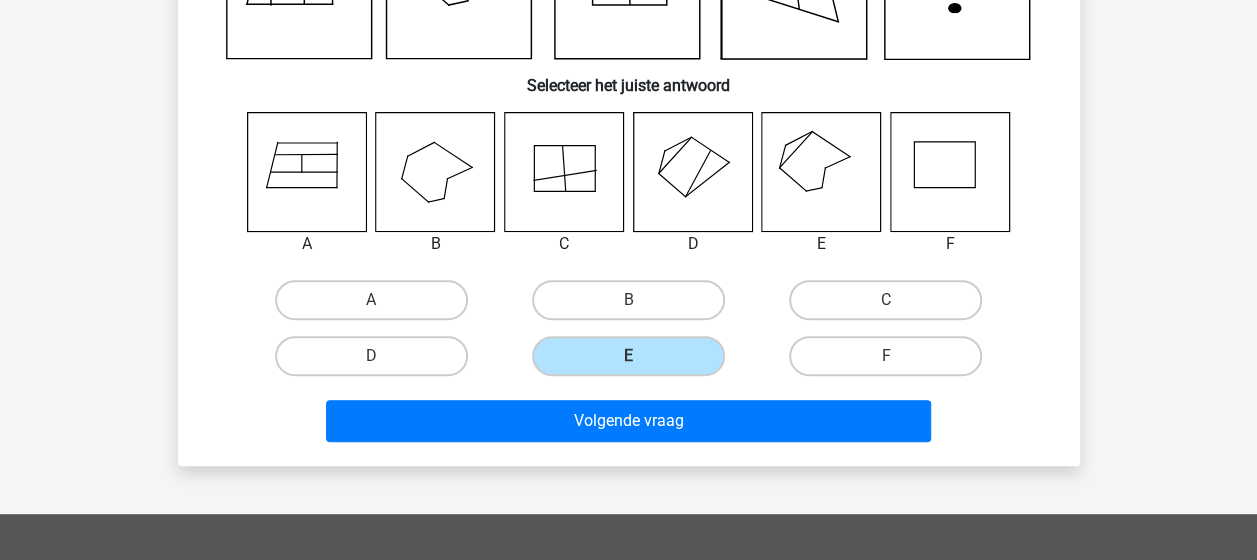 scroll, scrollTop: 272, scrollLeft: 0, axis: vertical 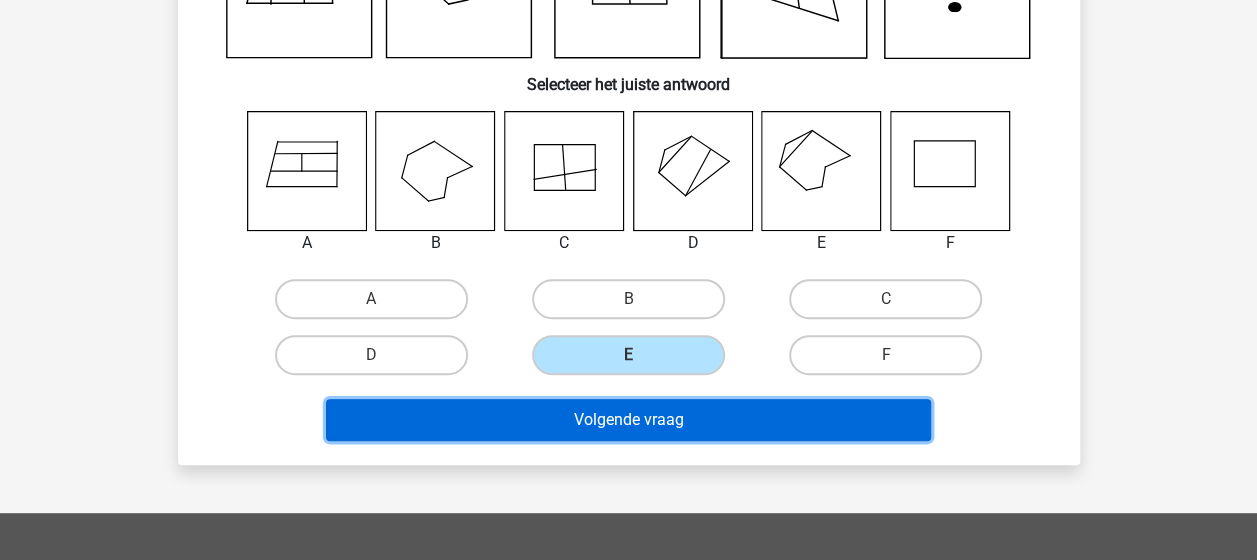 click on "Volgende vraag" at bounding box center (628, 420) 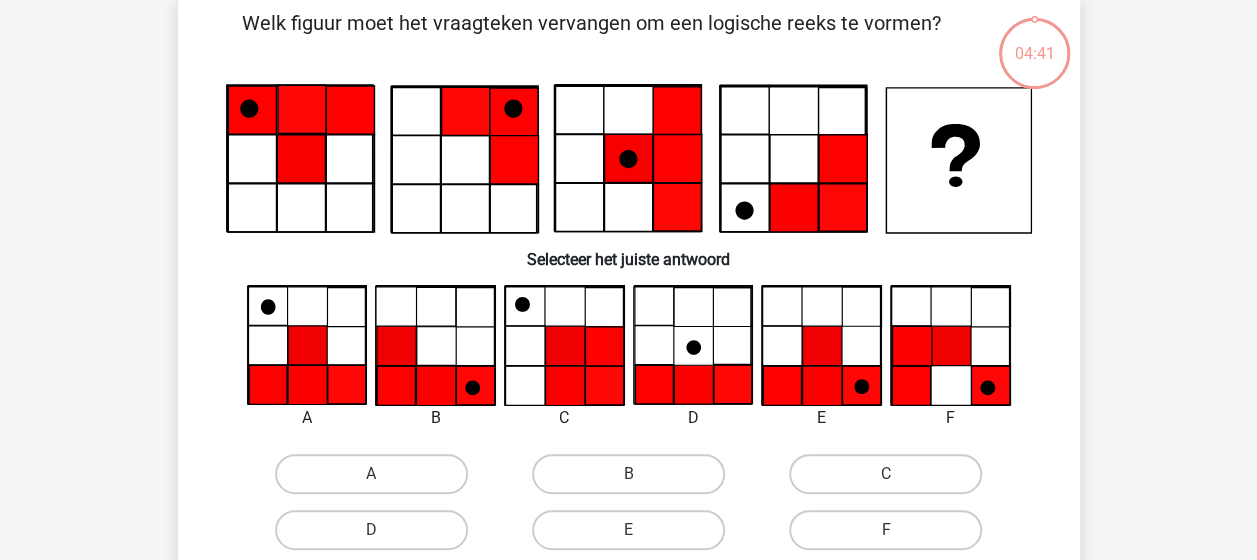 scroll, scrollTop: 92, scrollLeft: 0, axis: vertical 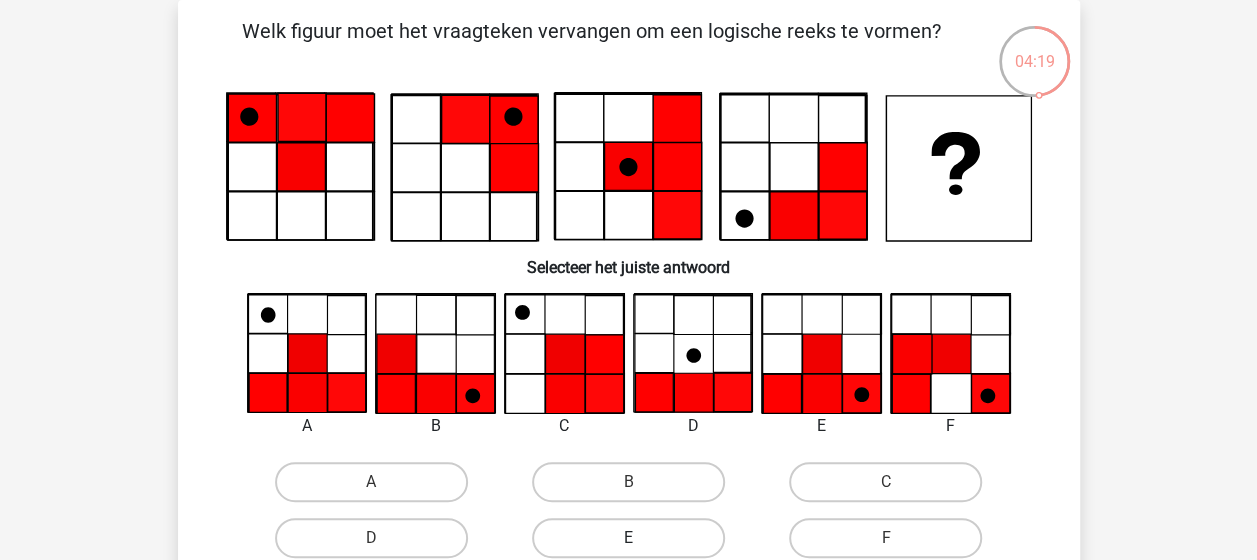click on "E" at bounding box center [628, 538] 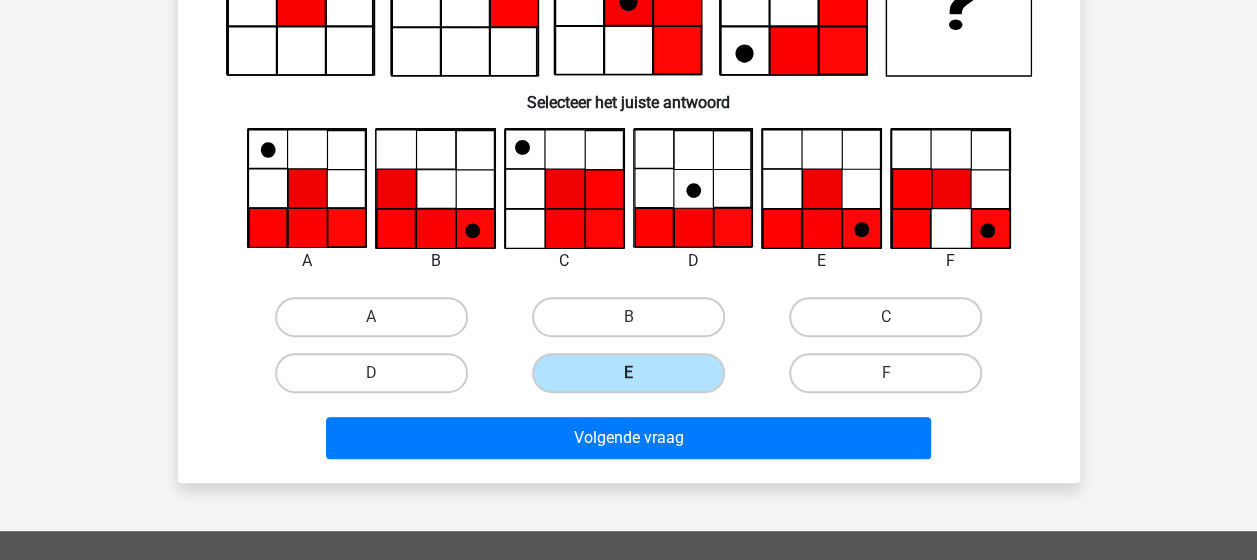 scroll, scrollTop: 258, scrollLeft: 0, axis: vertical 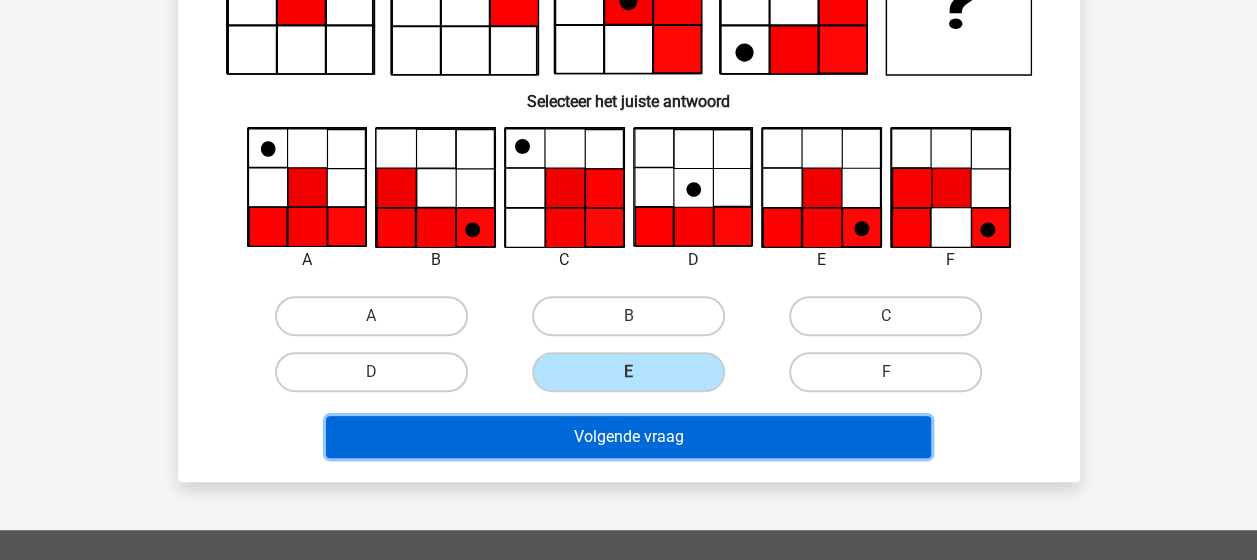 click on "Volgende vraag" at bounding box center (628, 437) 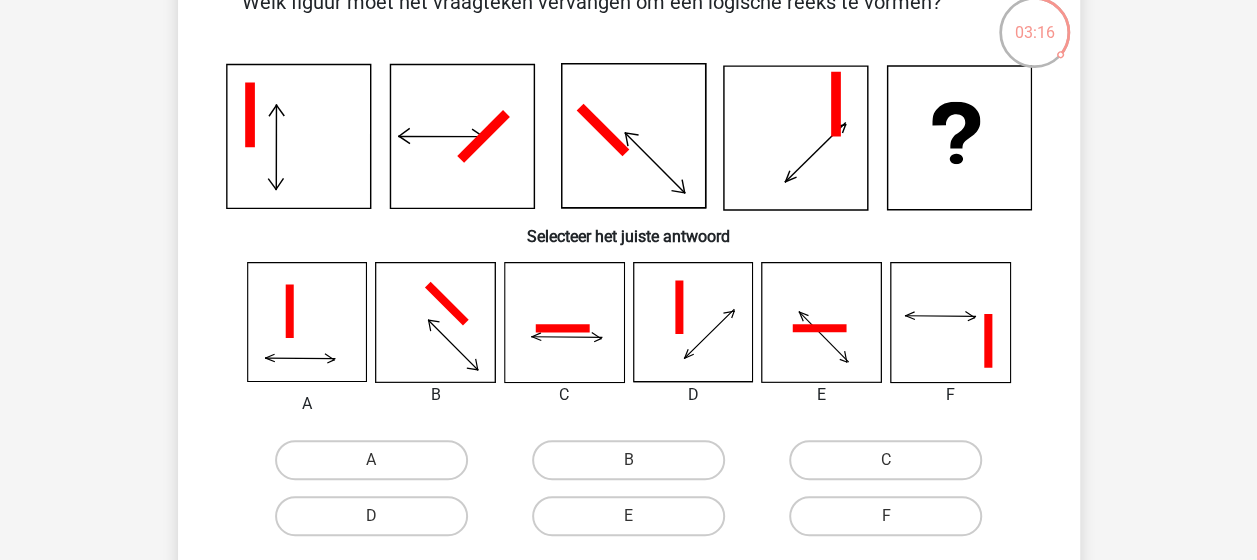 scroll, scrollTop: 122, scrollLeft: 0, axis: vertical 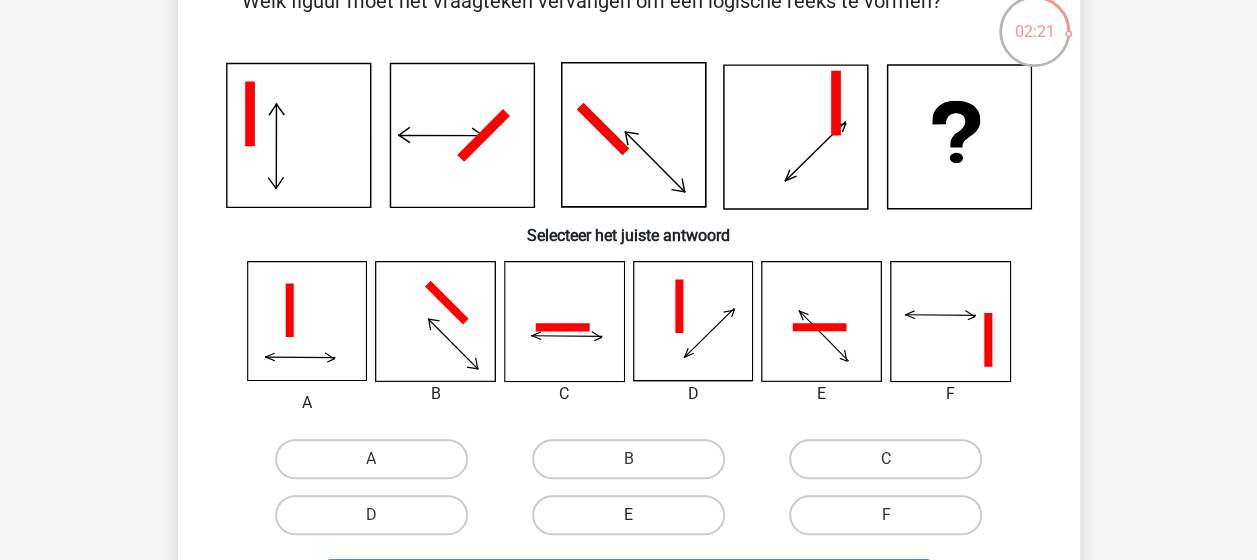 click on "E" at bounding box center (628, 515) 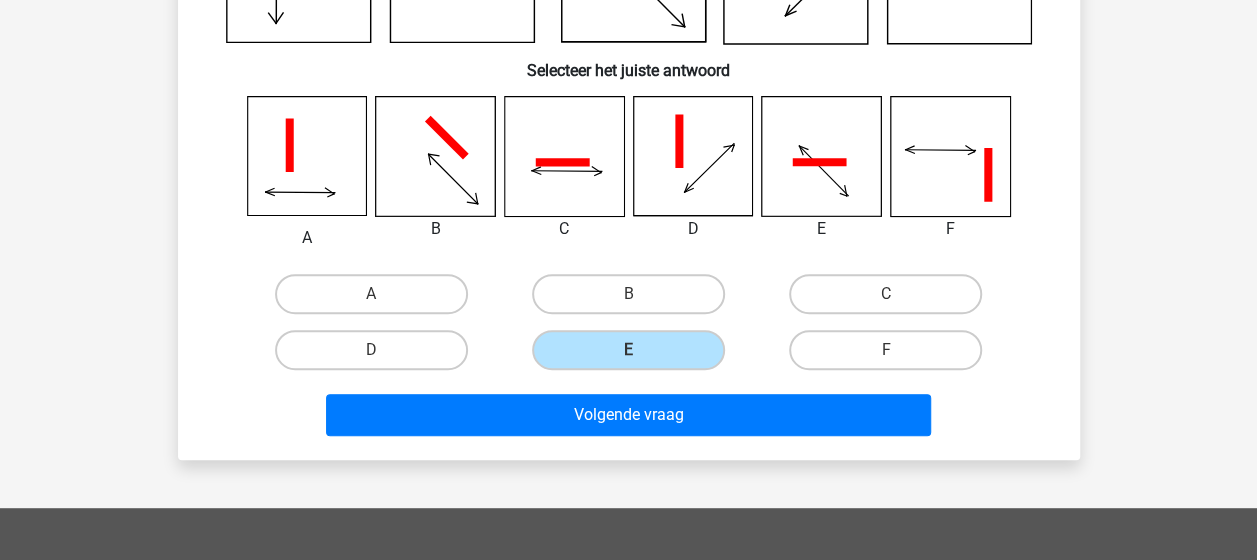 scroll, scrollTop: 288, scrollLeft: 0, axis: vertical 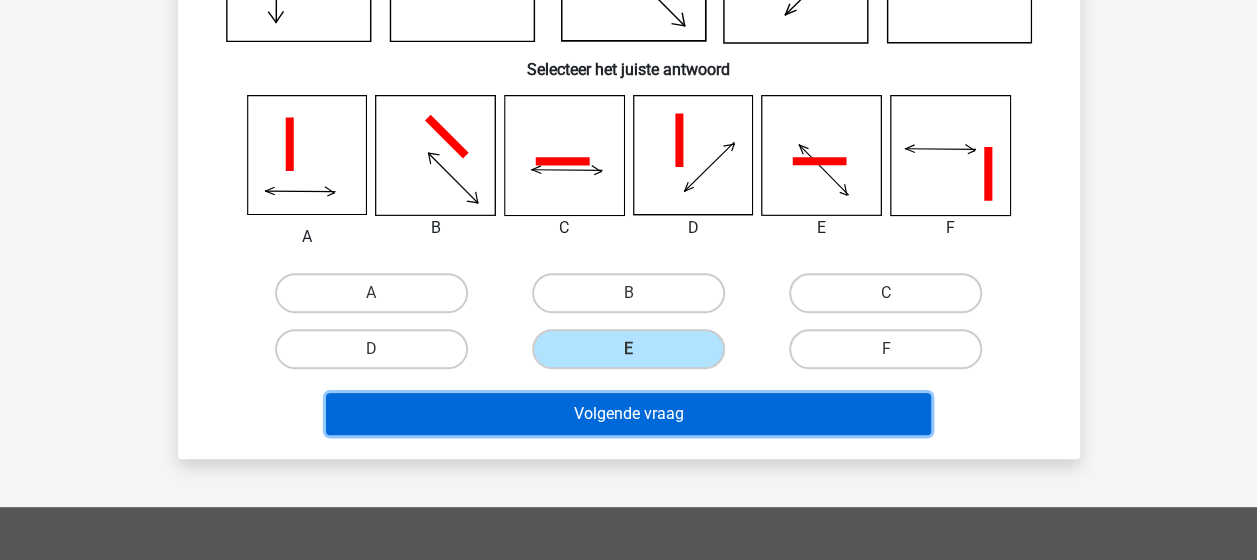 click on "Volgende vraag" at bounding box center (628, 414) 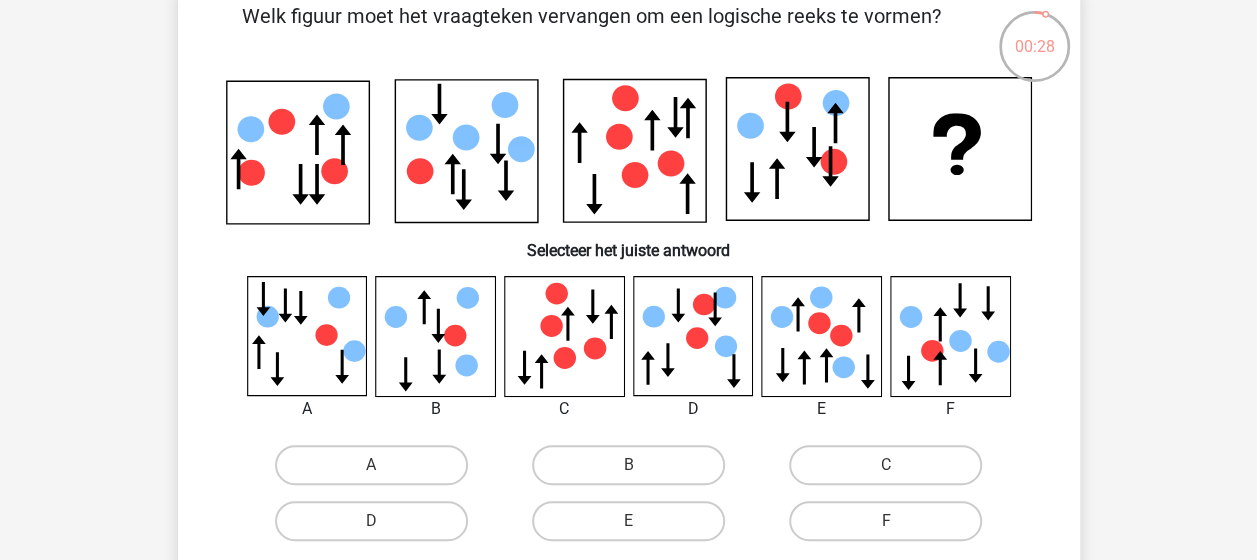 scroll, scrollTop: 110, scrollLeft: 0, axis: vertical 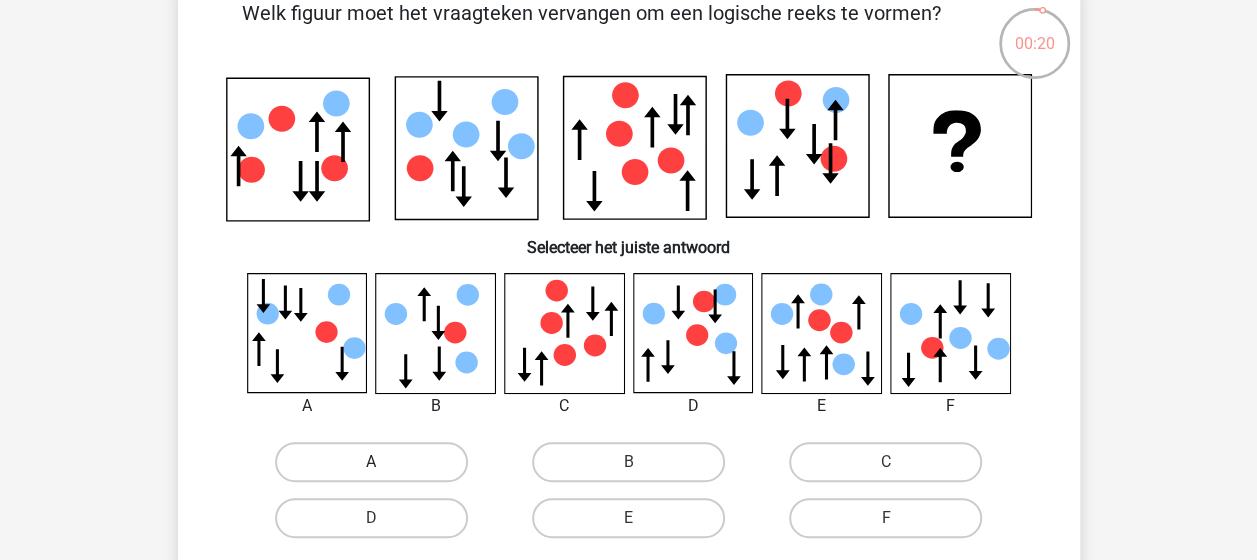 click on "A" at bounding box center [371, 462] 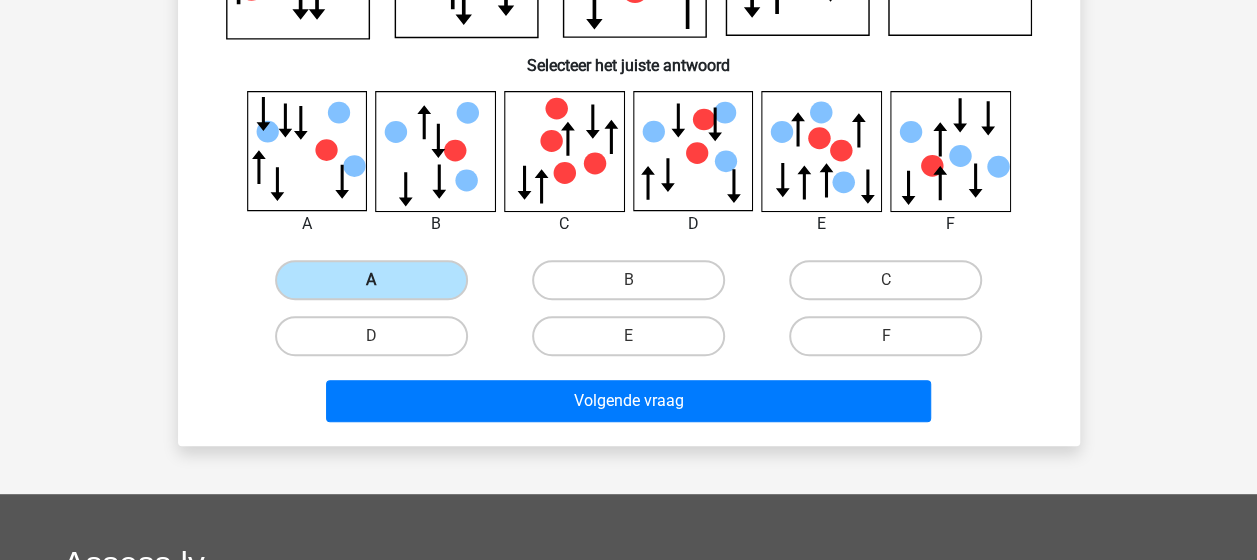 scroll, scrollTop: 300, scrollLeft: 0, axis: vertical 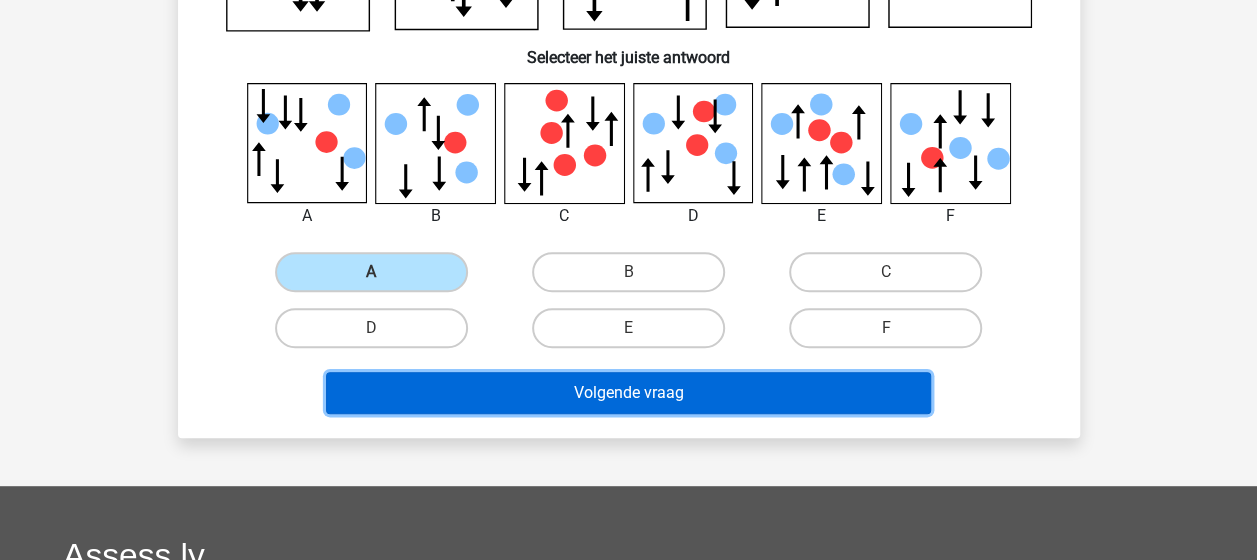 click on "Volgende vraag" at bounding box center (628, 393) 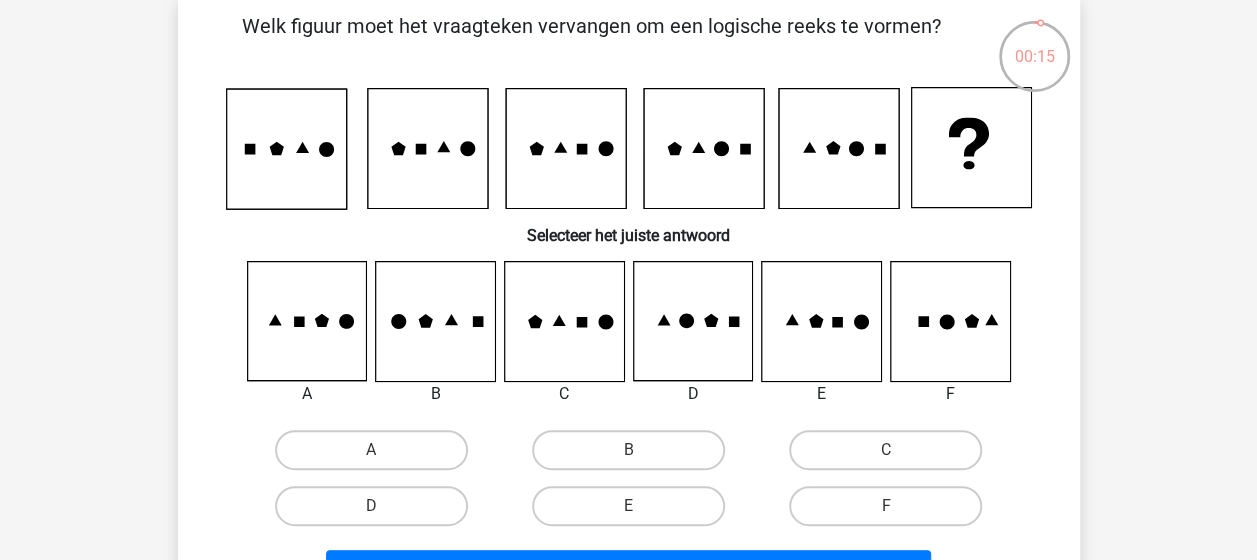 scroll, scrollTop: 74, scrollLeft: 0, axis: vertical 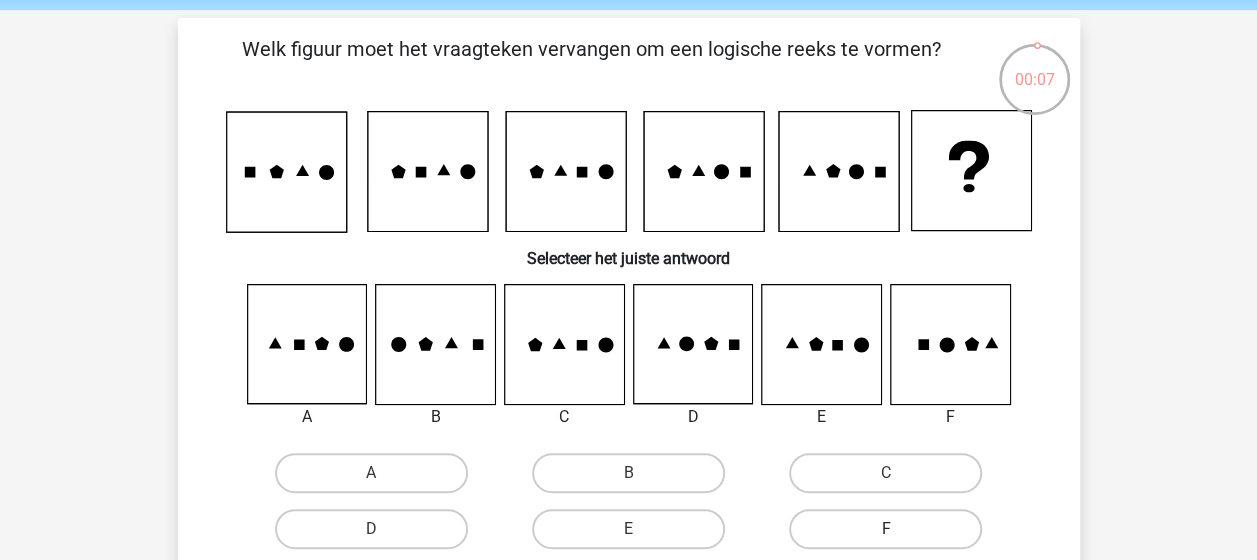 click on "F" at bounding box center [885, 529] 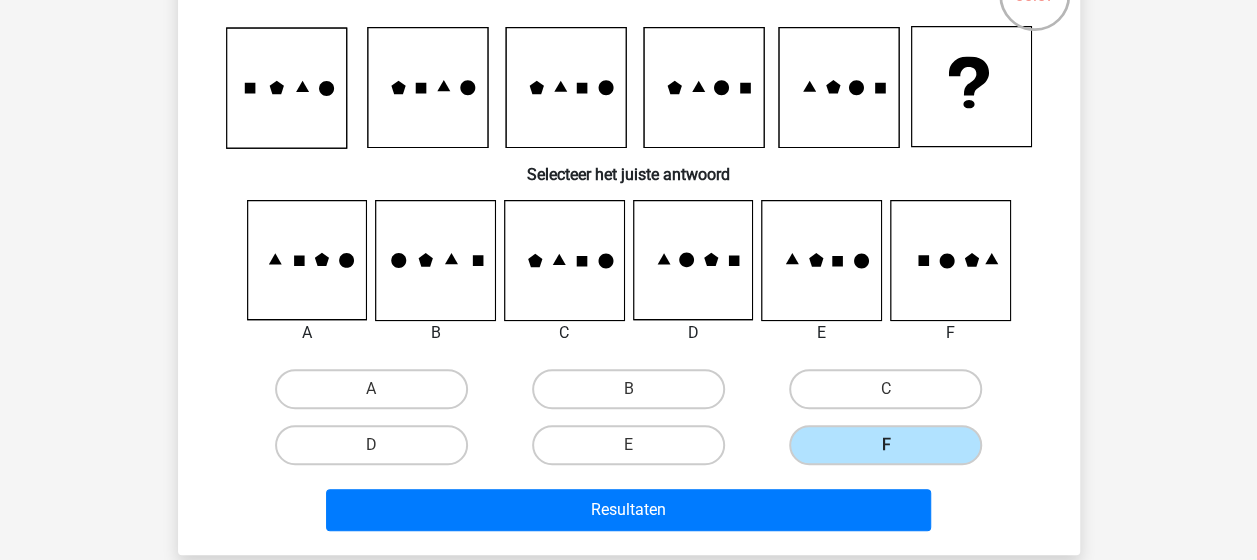 scroll, scrollTop: 180, scrollLeft: 0, axis: vertical 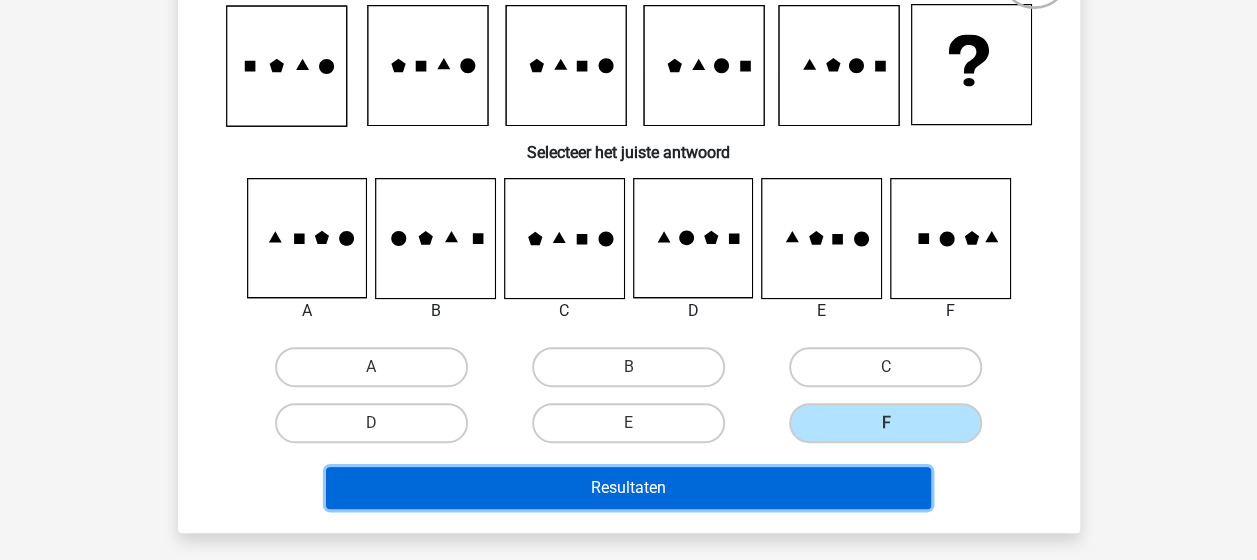 click on "Resultaten" at bounding box center (628, 488) 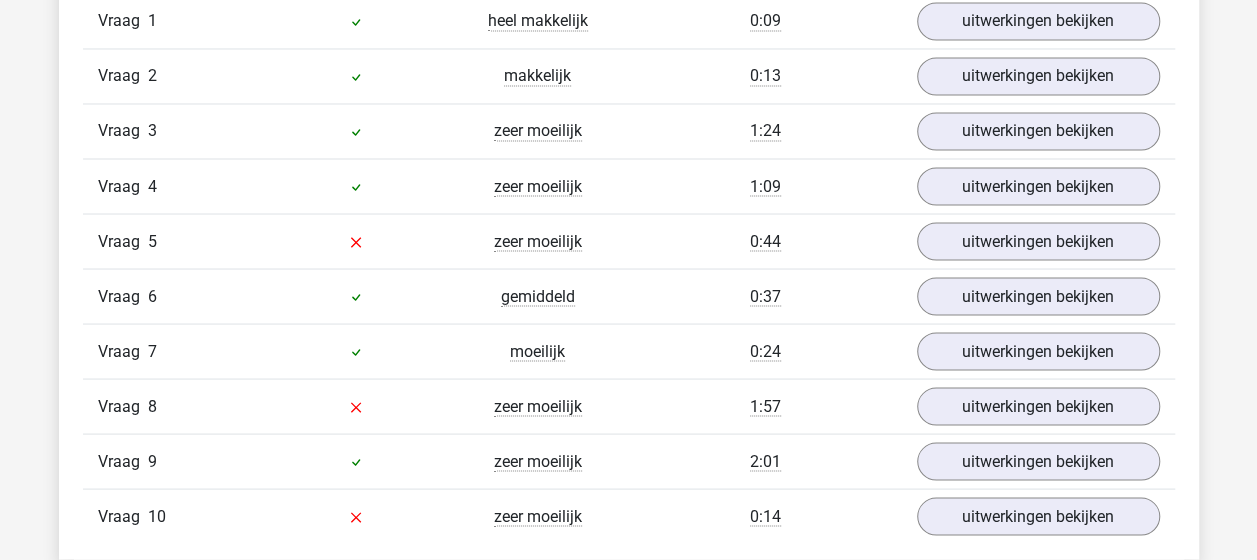 scroll, scrollTop: 1741, scrollLeft: 0, axis: vertical 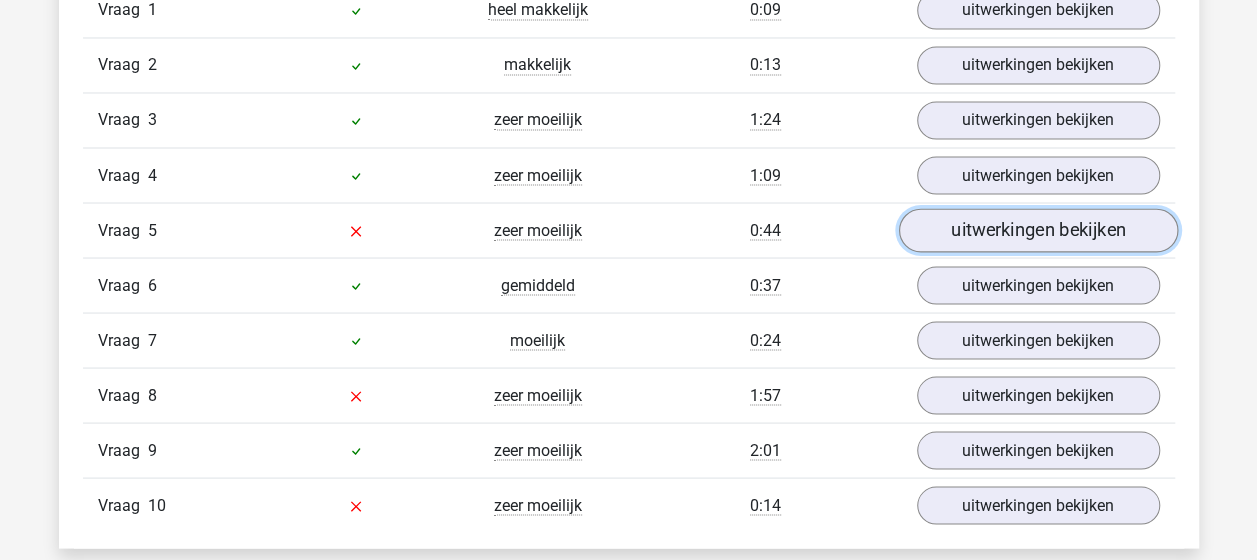click on "uitwerkingen bekijken" at bounding box center (1037, 230) 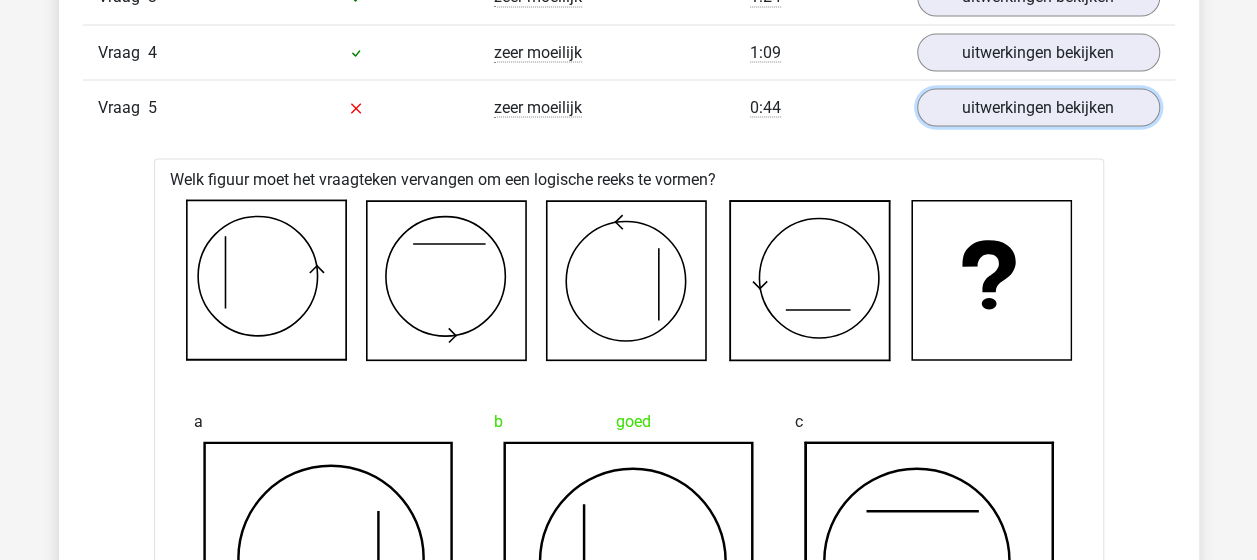 scroll, scrollTop: 1862, scrollLeft: 0, axis: vertical 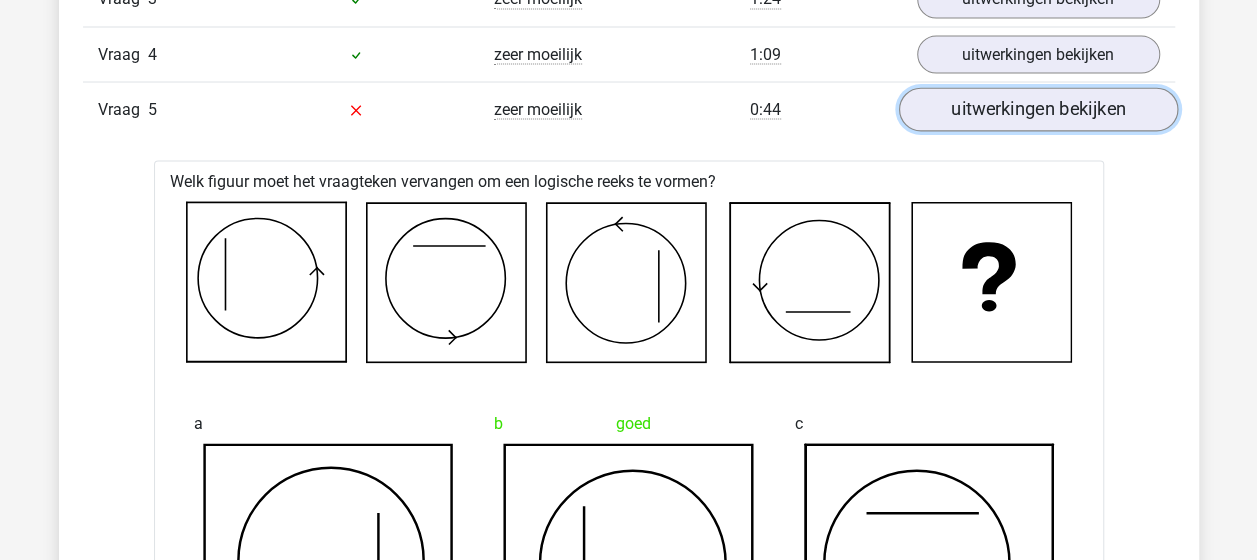 click on "uitwerkingen bekijken" at bounding box center [1037, 109] 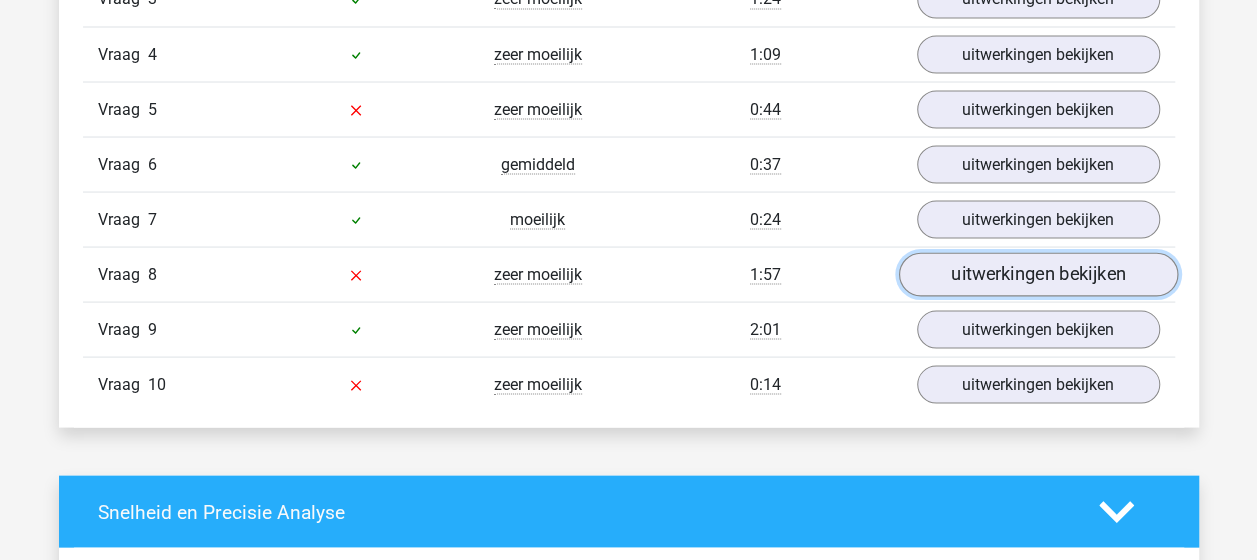 click on "uitwerkingen bekijken" at bounding box center [1037, 274] 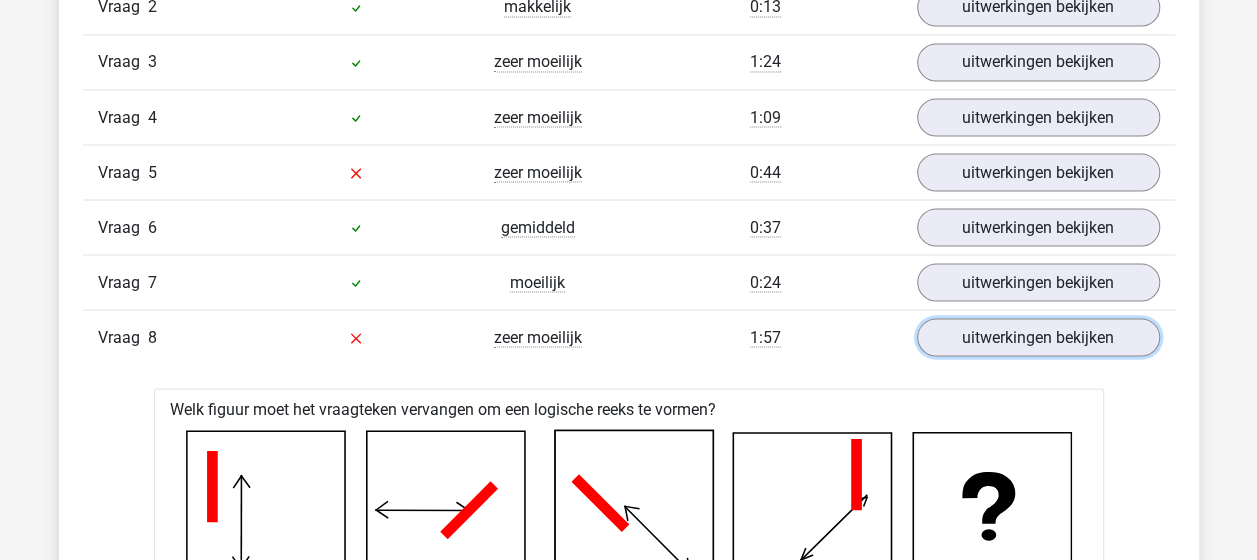 scroll, scrollTop: 1798, scrollLeft: 0, axis: vertical 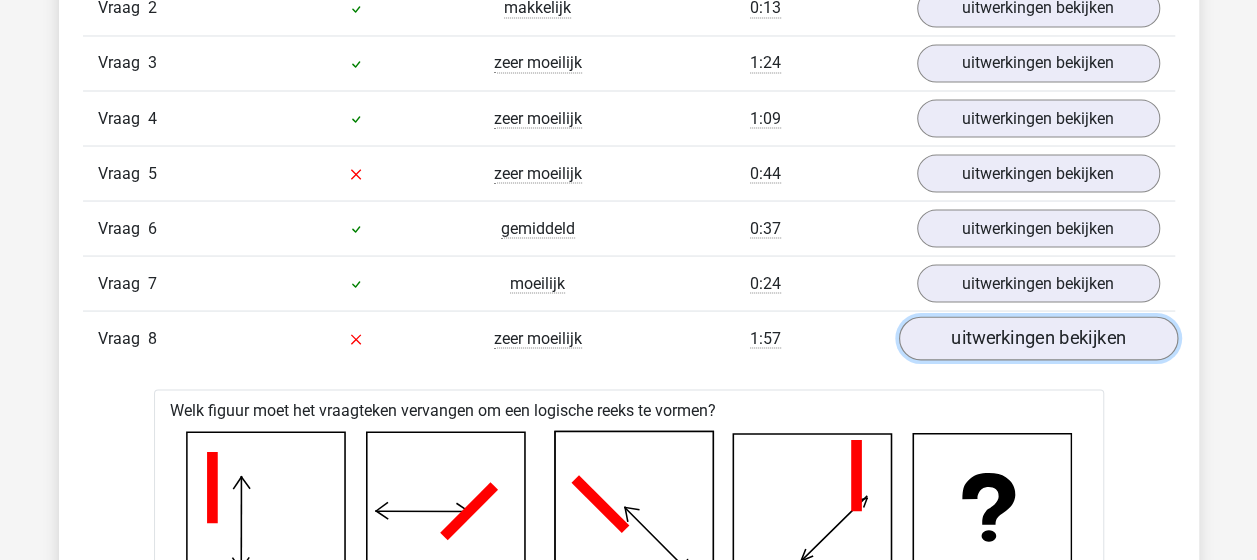 click on "uitwerkingen bekijken" at bounding box center (1037, 338) 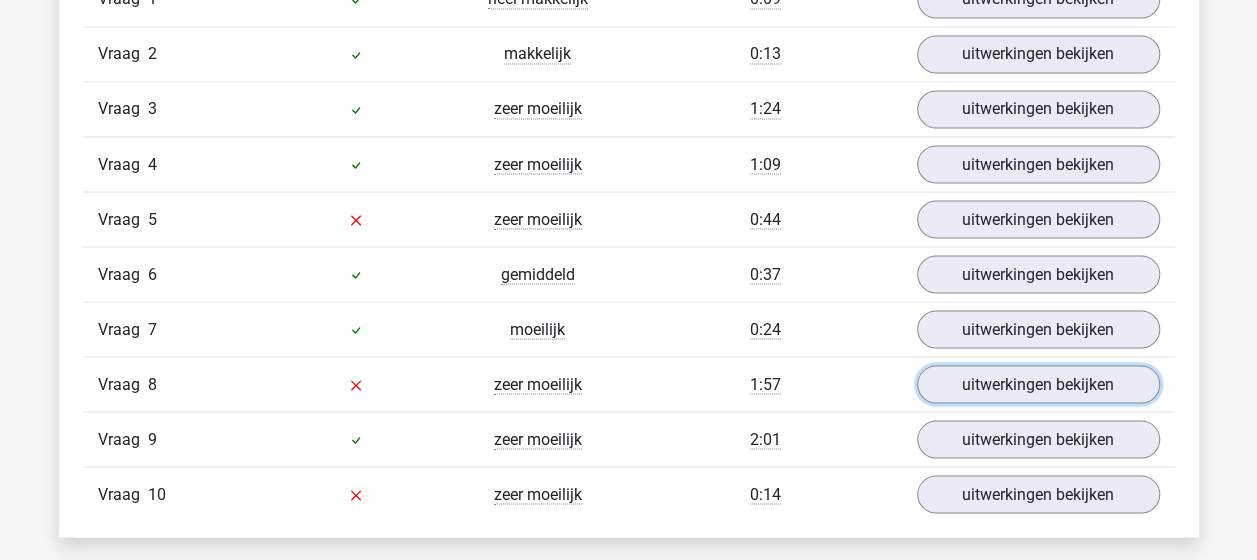 scroll, scrollTop: 1751, scrollLeft: 0, axis: vertical 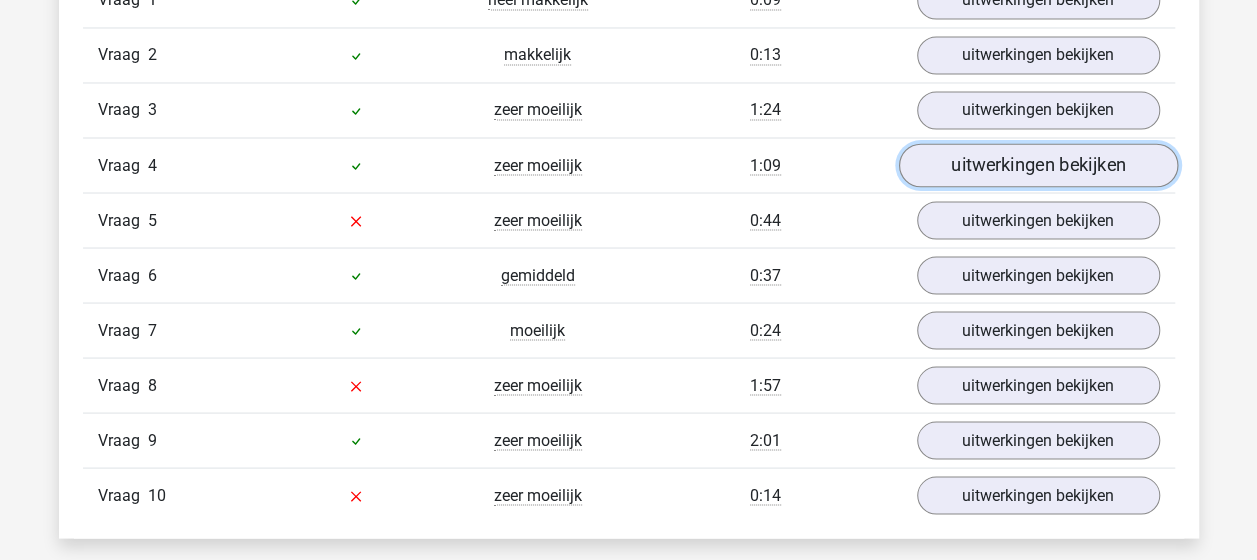 click on "uitwerkingen bekijken" at bounding box center (1037, 165) 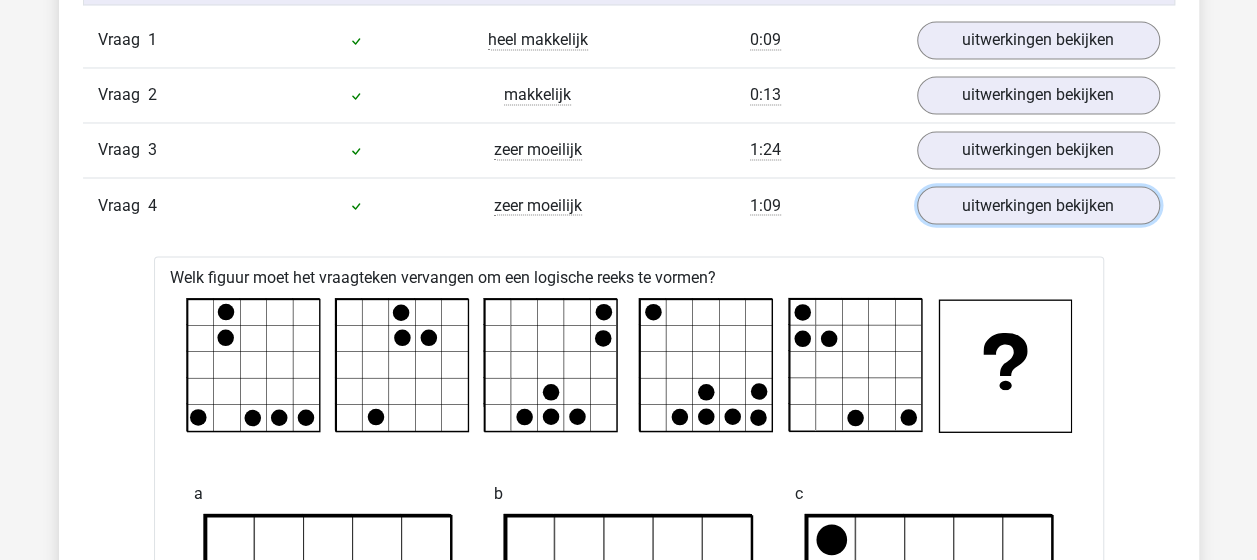scroll, scrollTop: 1705, scrollLeft: 0, axis: vertical 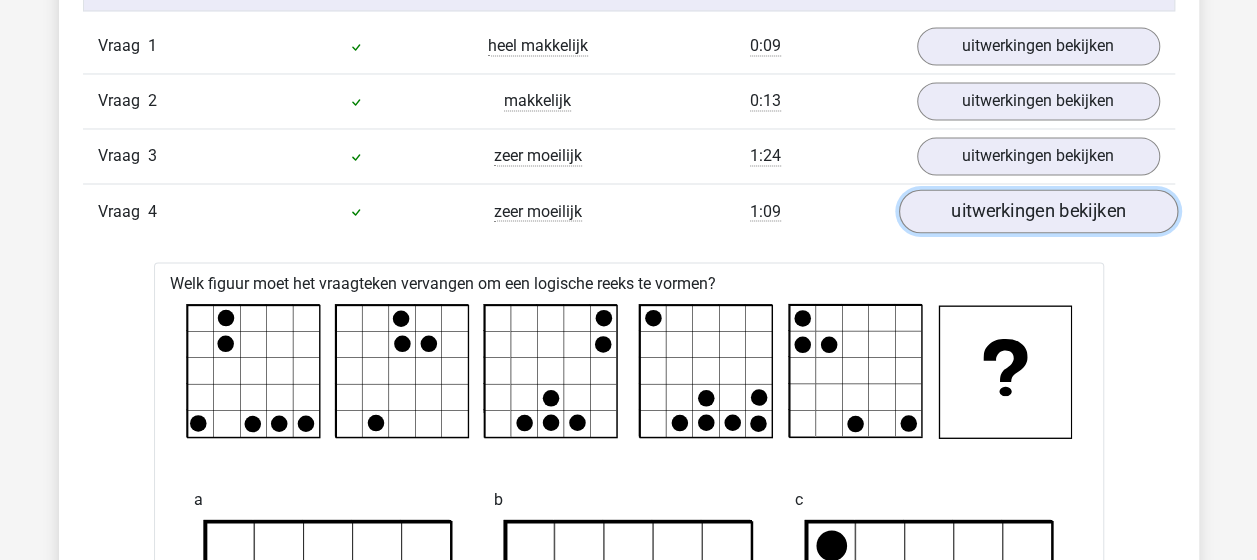 click on "uitwerkingen bekijken" at bounding box center [1037, 211] 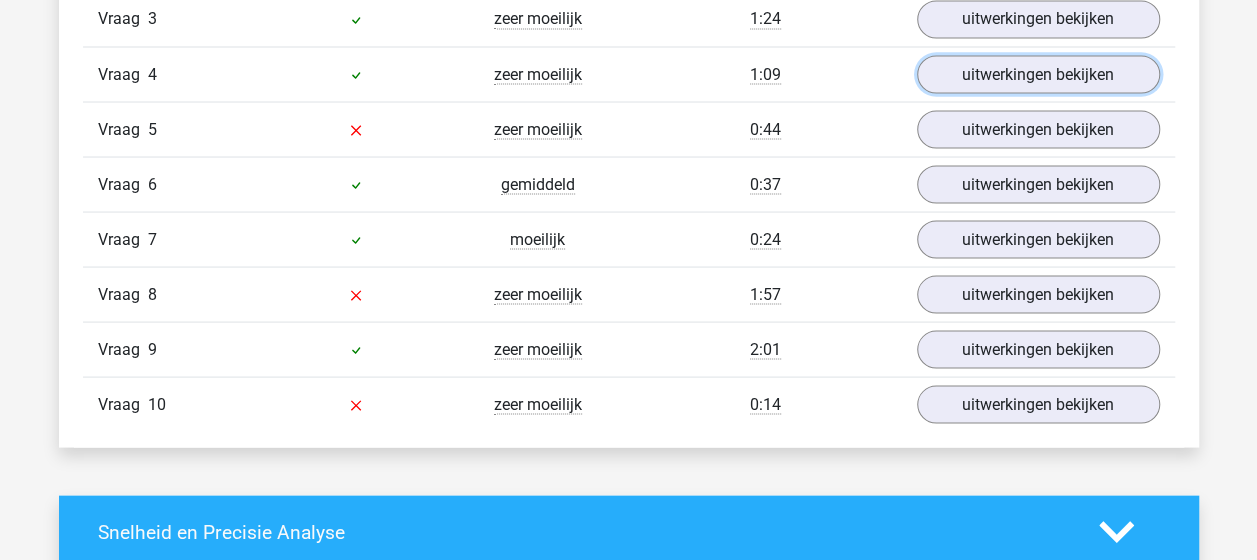 scroll, scrollTop: 1843, scrollLeft: 0, axis: vertical 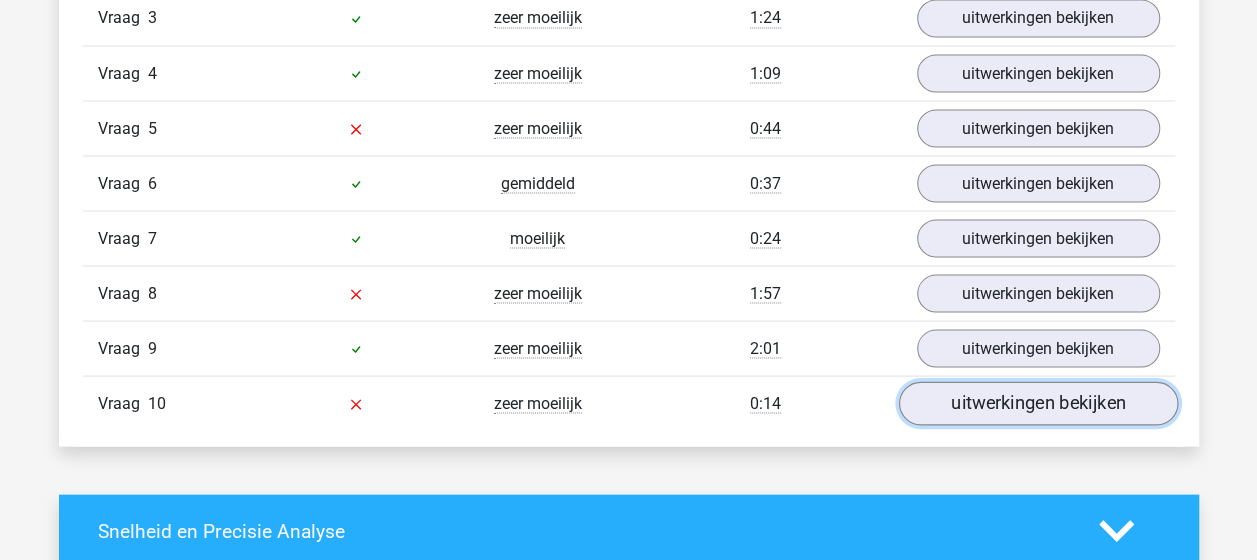 click on "uitwerkingen bekijken" at bounding box center [1037, 403] 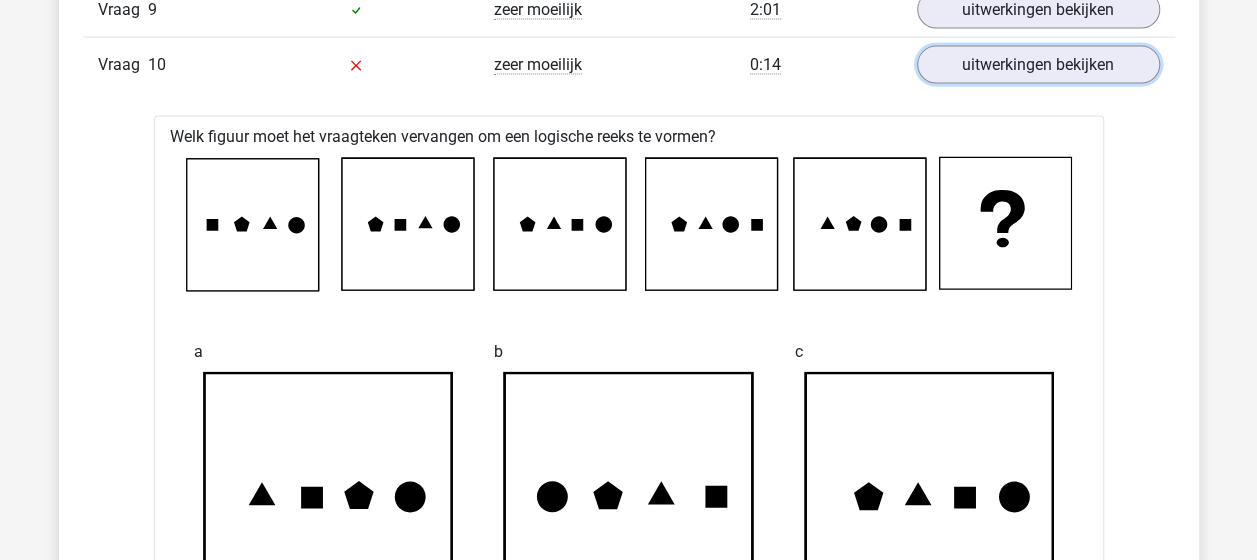 scroll, scrollTop: 2163, scrollLeft: 0, axis: vertical 